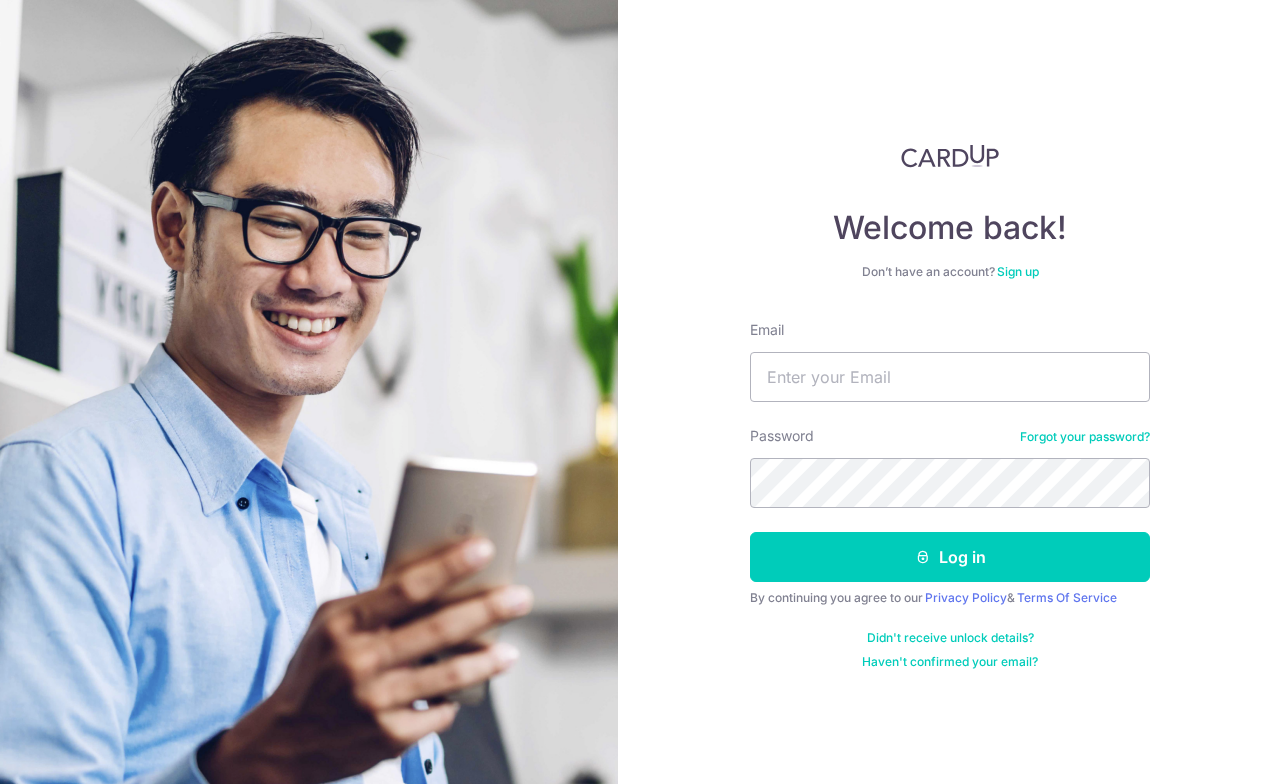 scroll, scrollTop: 0, scrollLeft: 0, axis: both 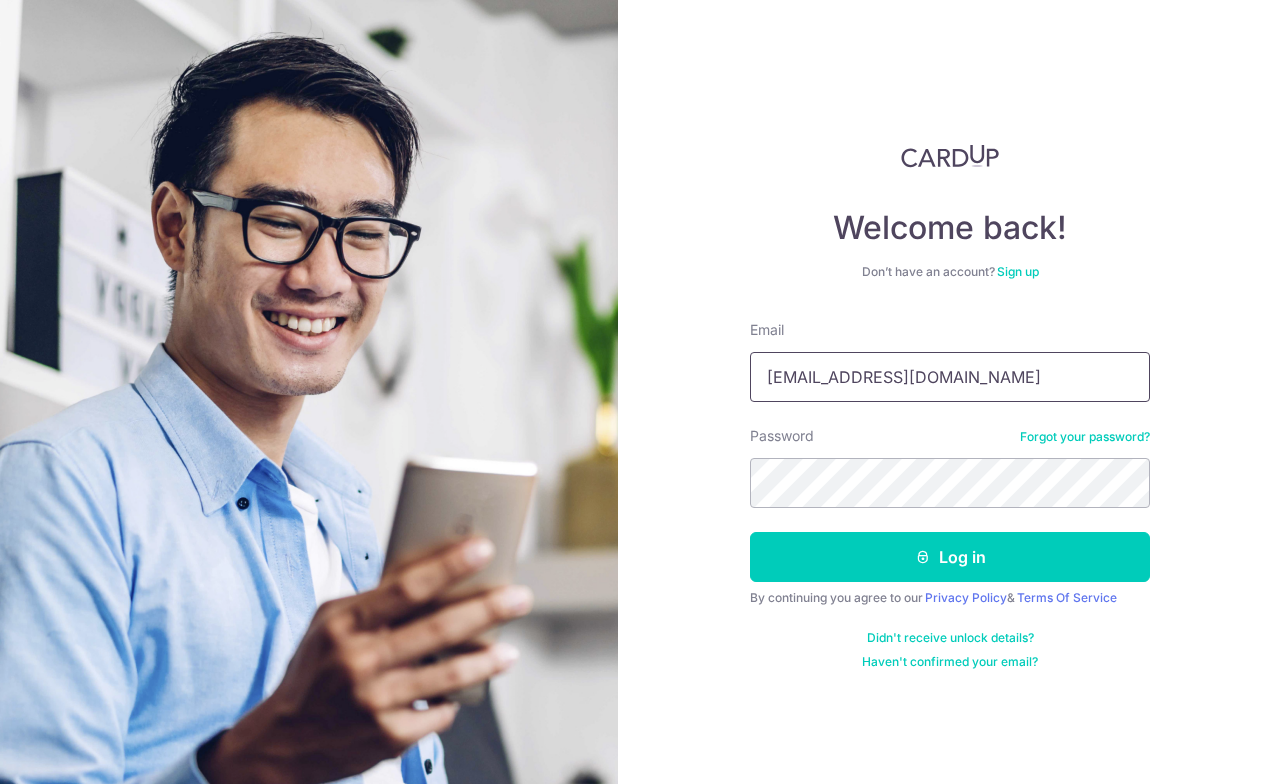 type on "[EMAIL_ADDRESS][DOMAIN_NAME]" 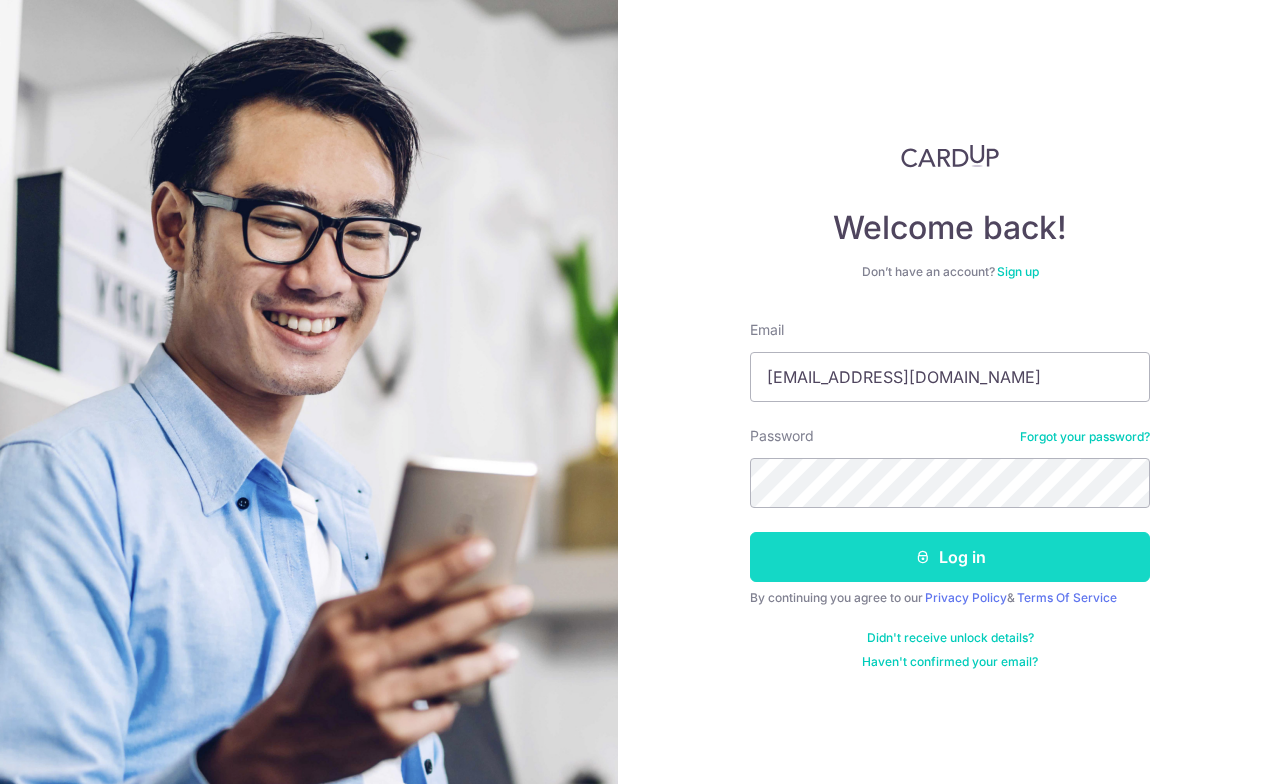 click on "Log in" at bounding box center (950, 557) 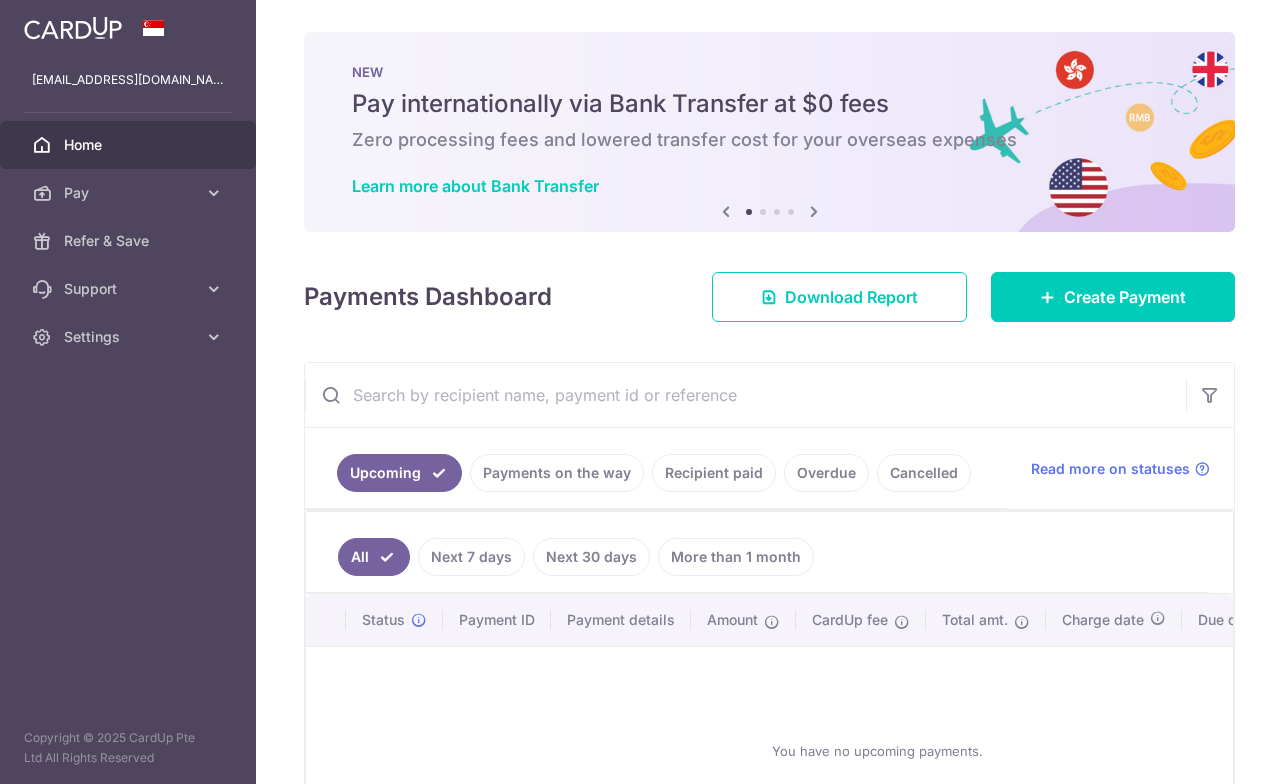 scroll, scrollTop: 0, scrollLeft: 0, axis: both 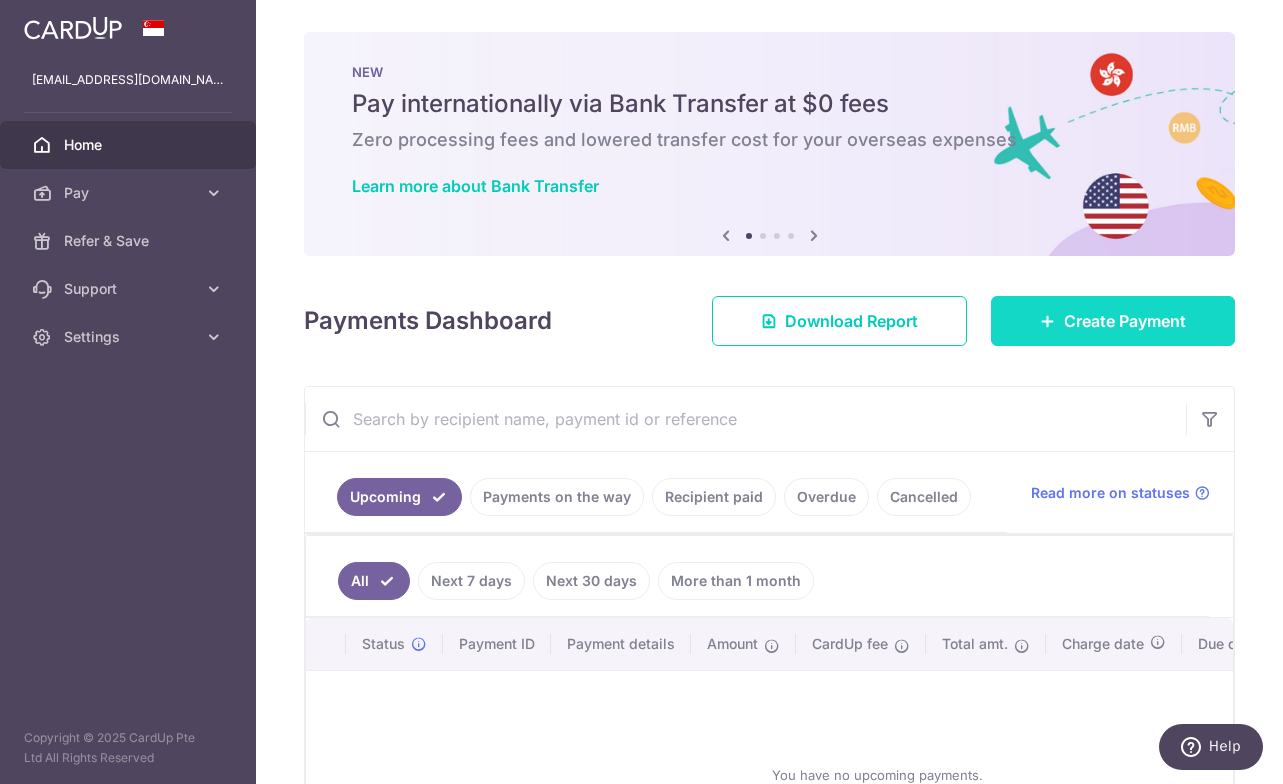 click on "Create Payment" at bounding box center [1125, 321] 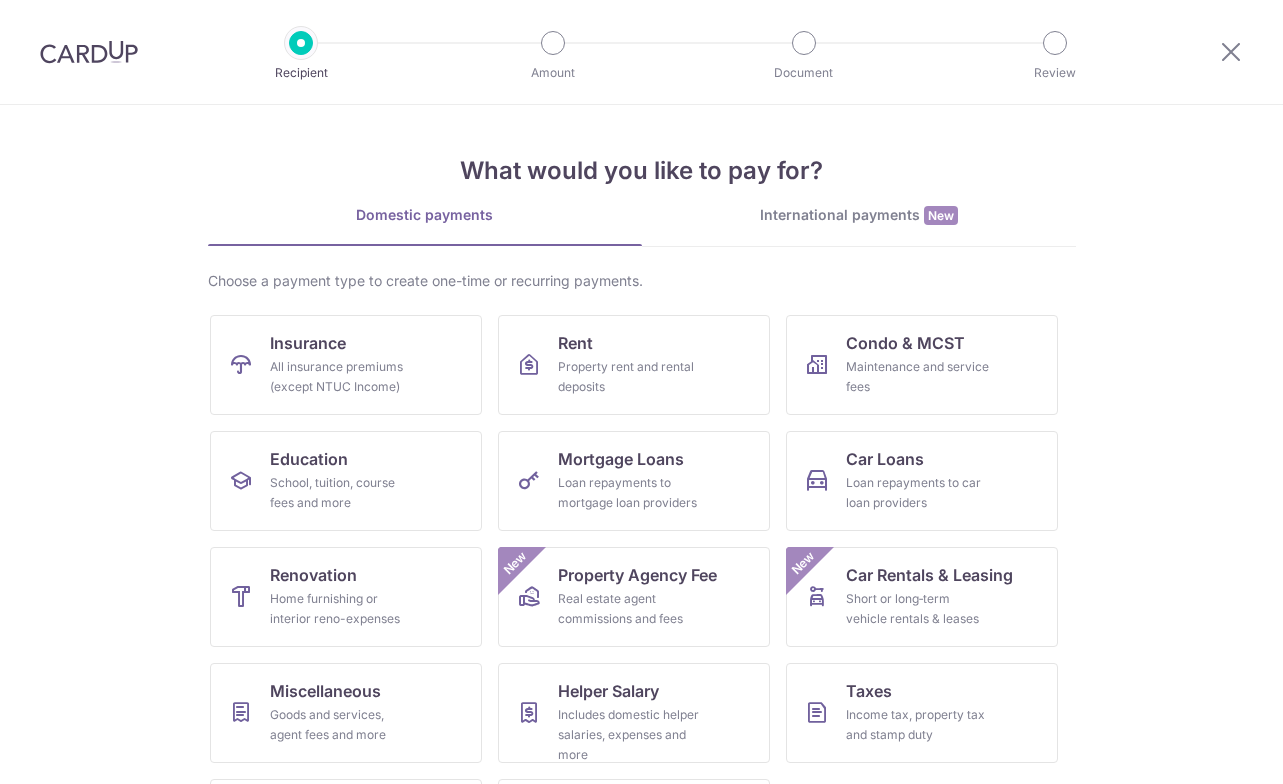 scroll, scrollTop: 0, scrollLeft: 0, axis: both 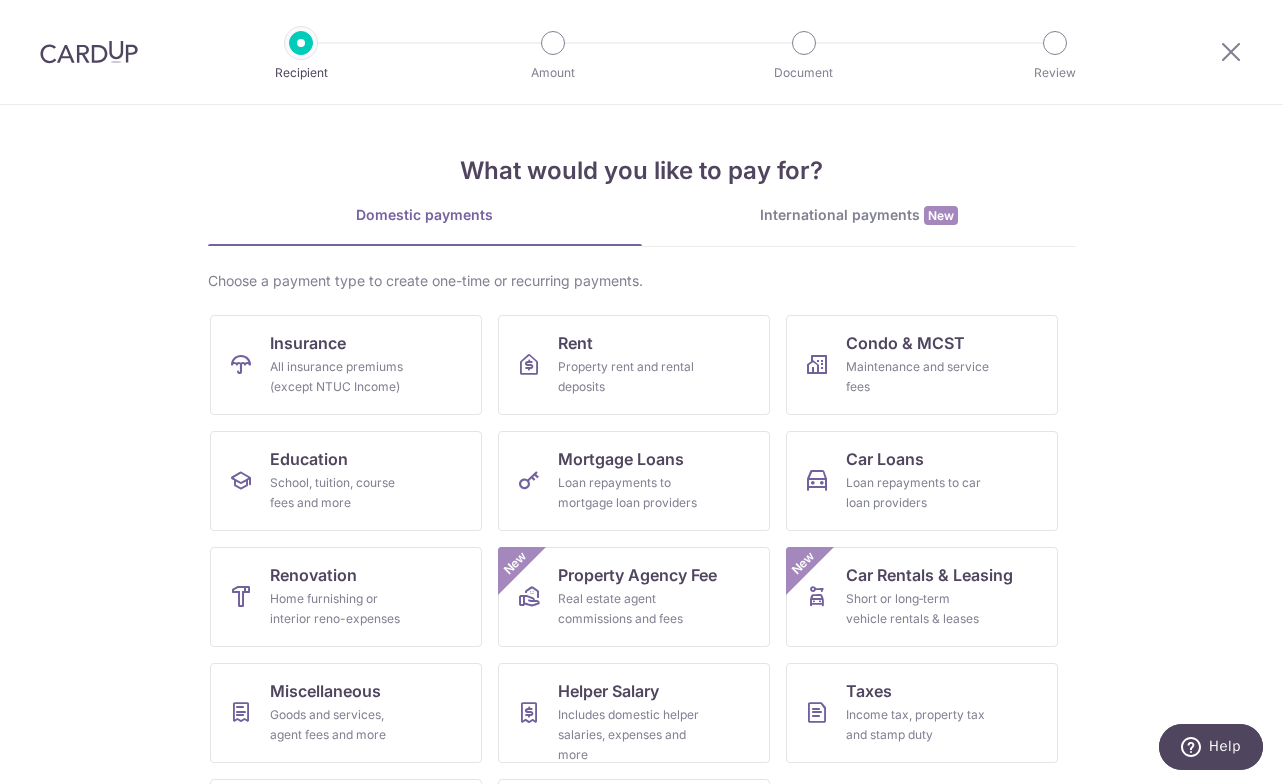 click on "International payments
New" at bounding box center [859, 215] 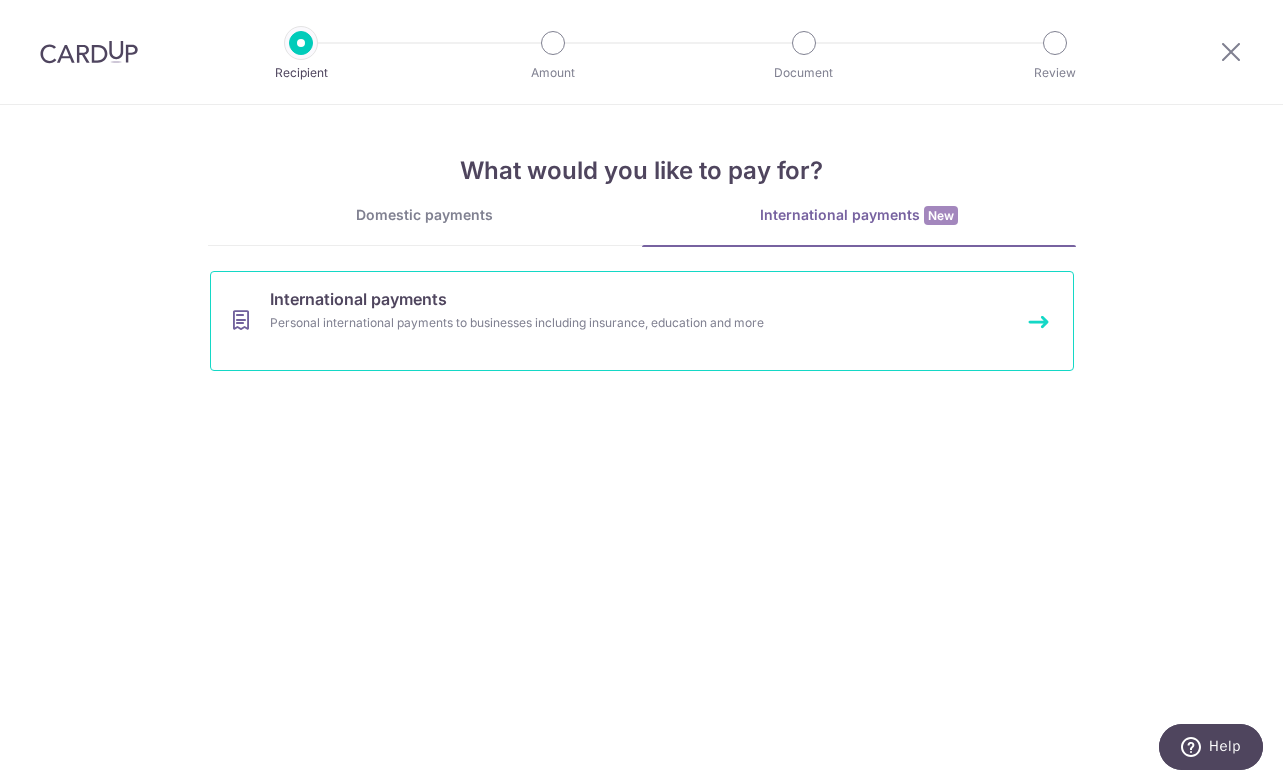 click on "Personal international payments to businesses including insurance, education and more" at bounding box center [615, 323] 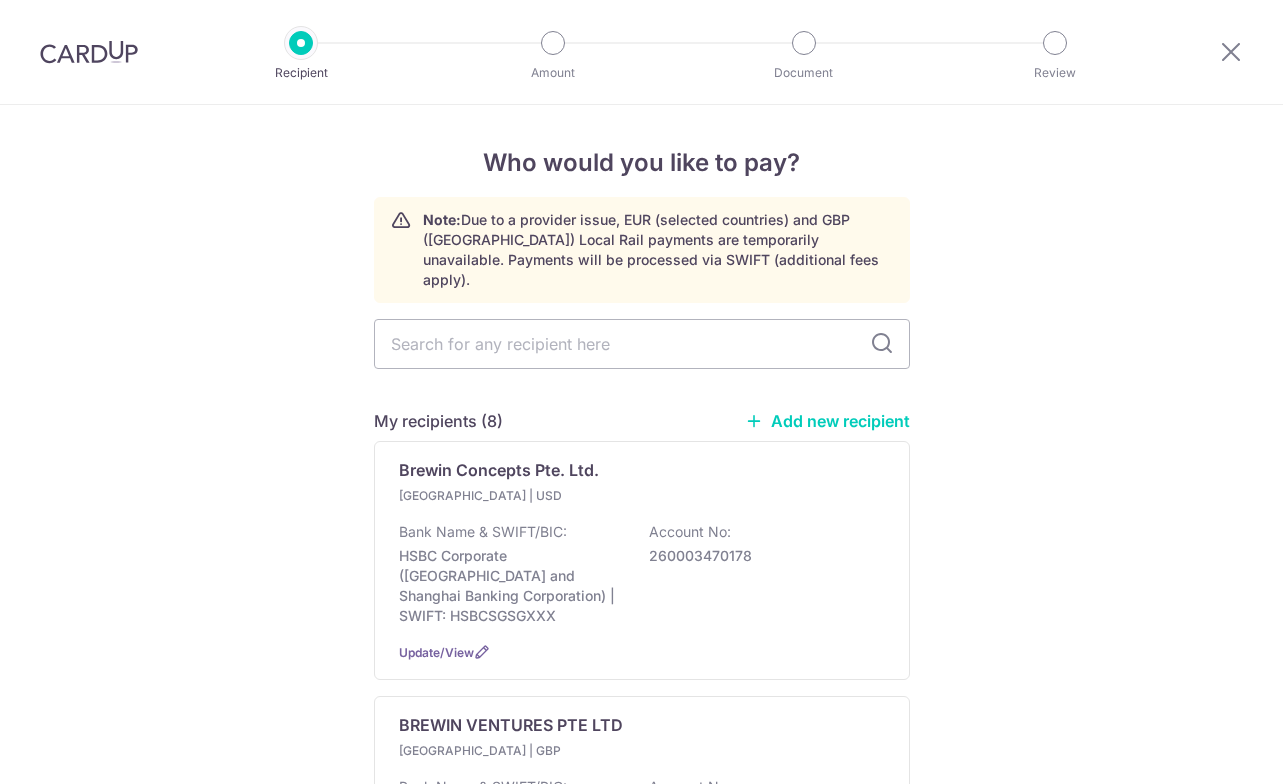 scroll, scrollTop: 0, scrollLeft: 0, axis: both 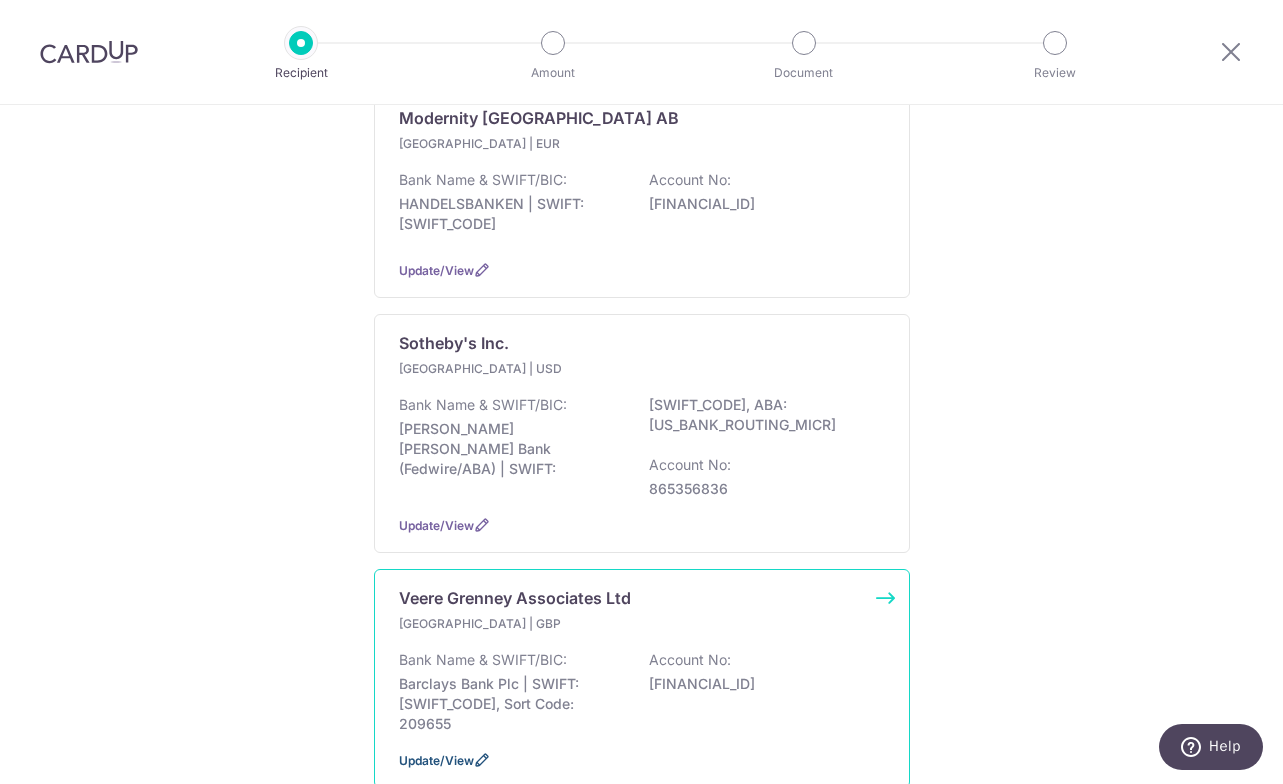click on "Update/View" at bounding box center (436, 760) 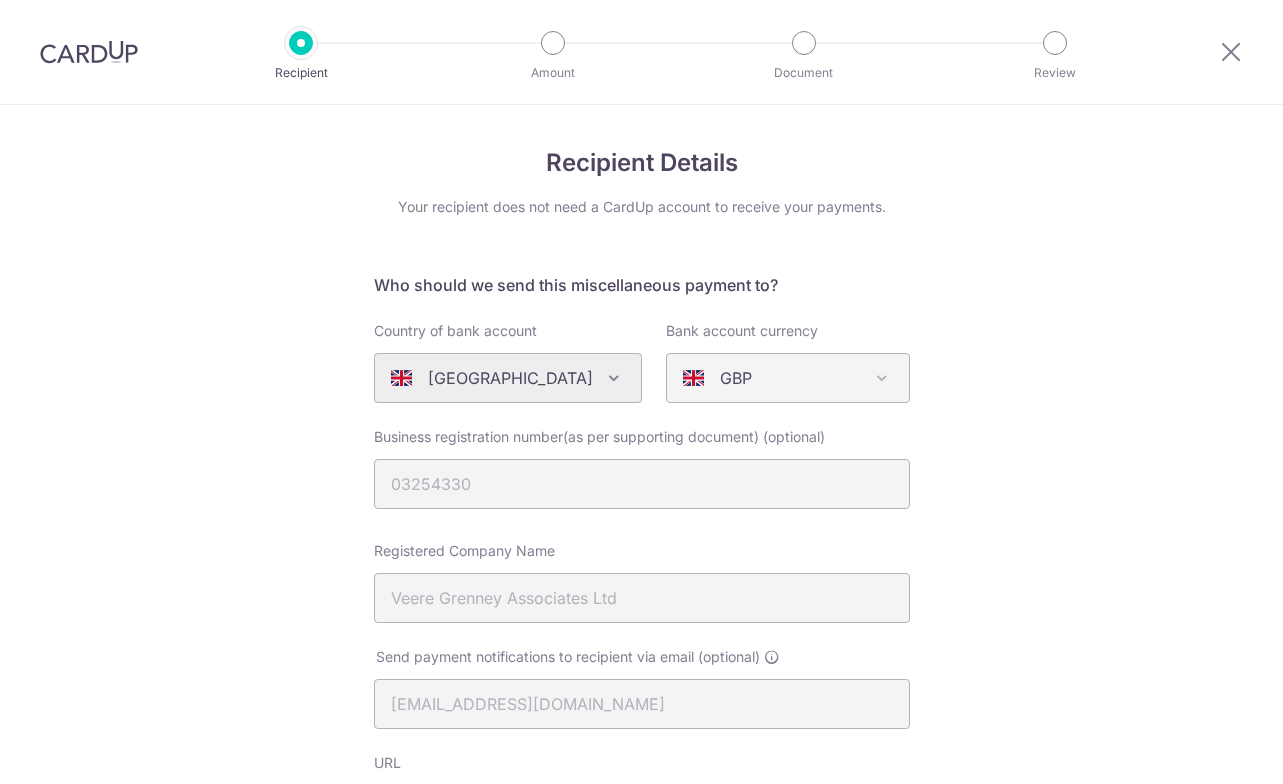 select on "22924" 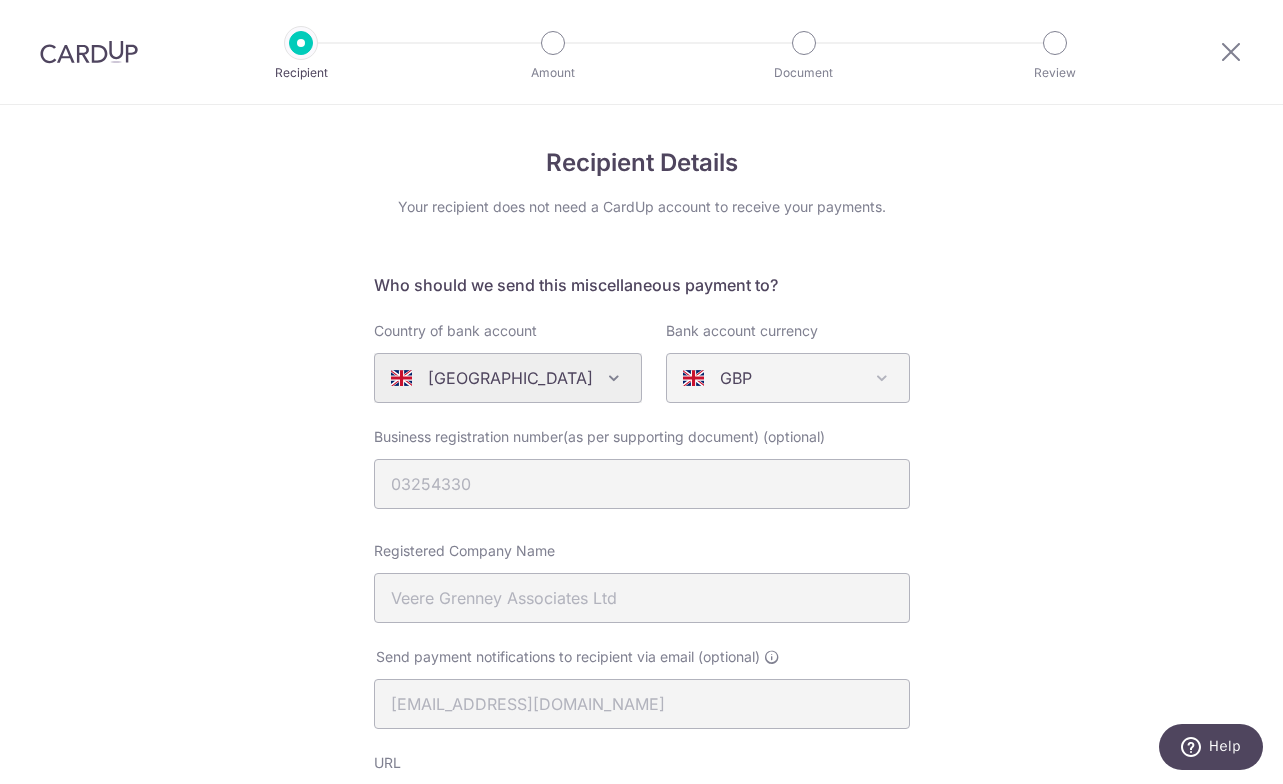 click at bounding box center (882, 378) 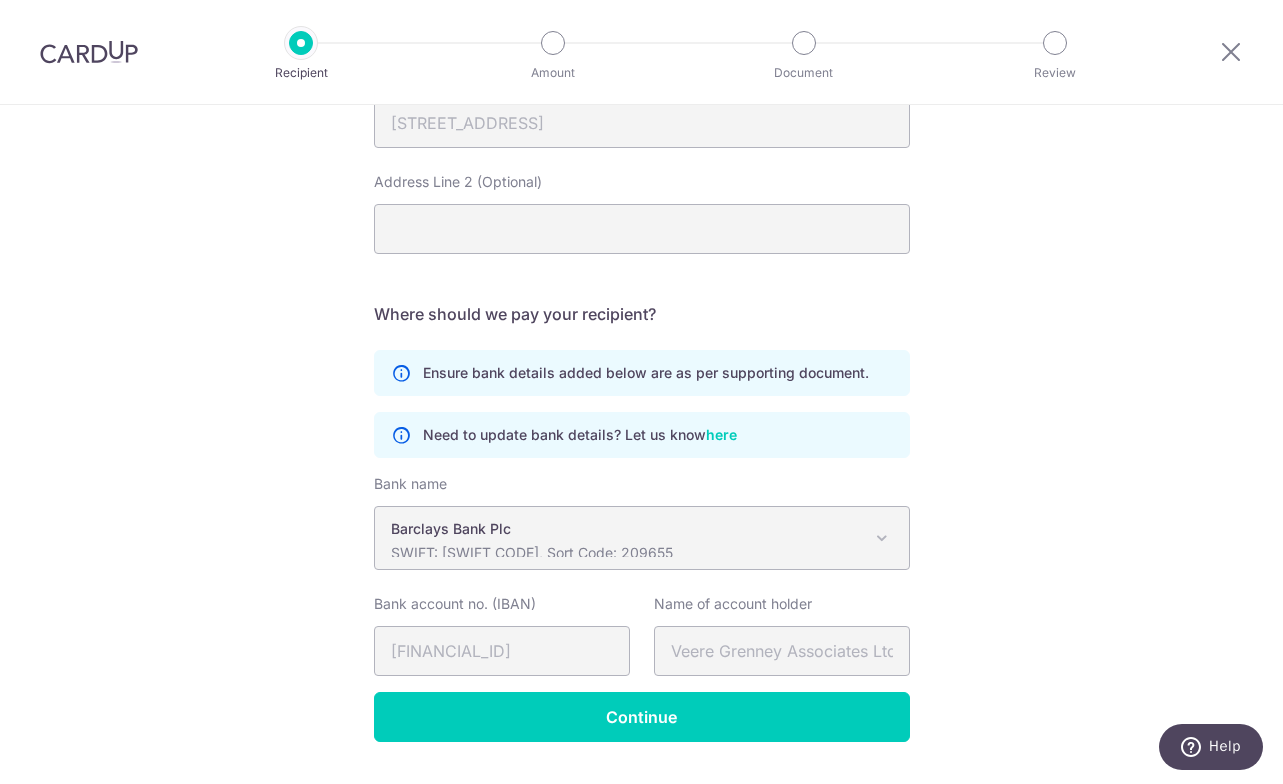 scroll, scrollTop: 1029, scrollLeft: 0, axis: vertical 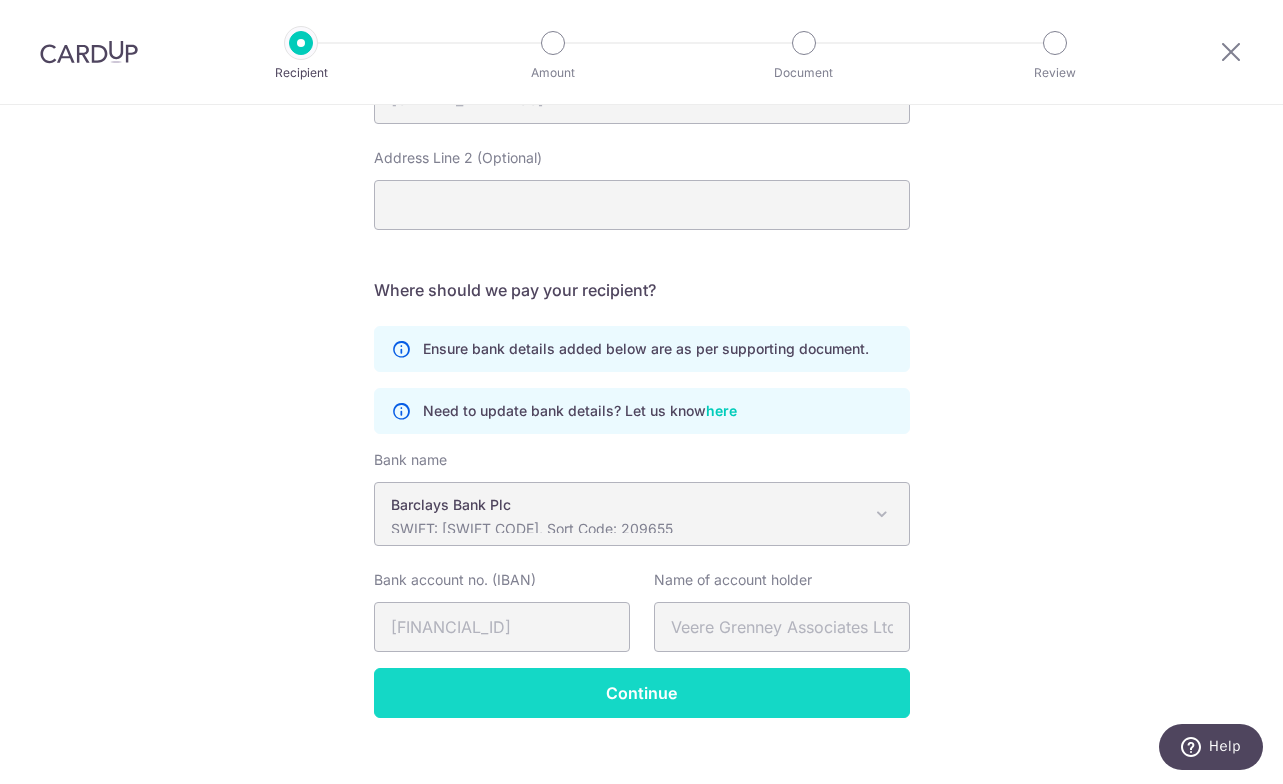 click on "Continue" at bounding box center (642, 693) 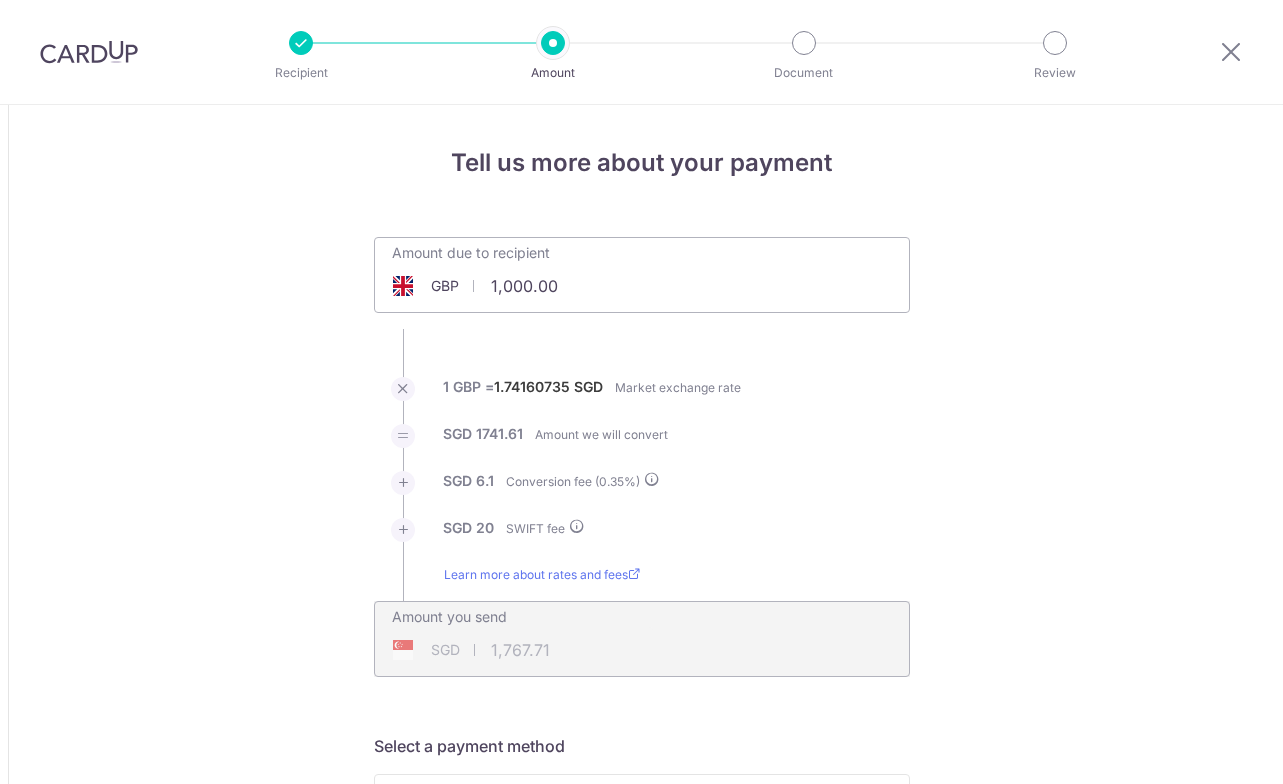 scroll, scrollTop: 0, scrollLeft: 0, axis: both 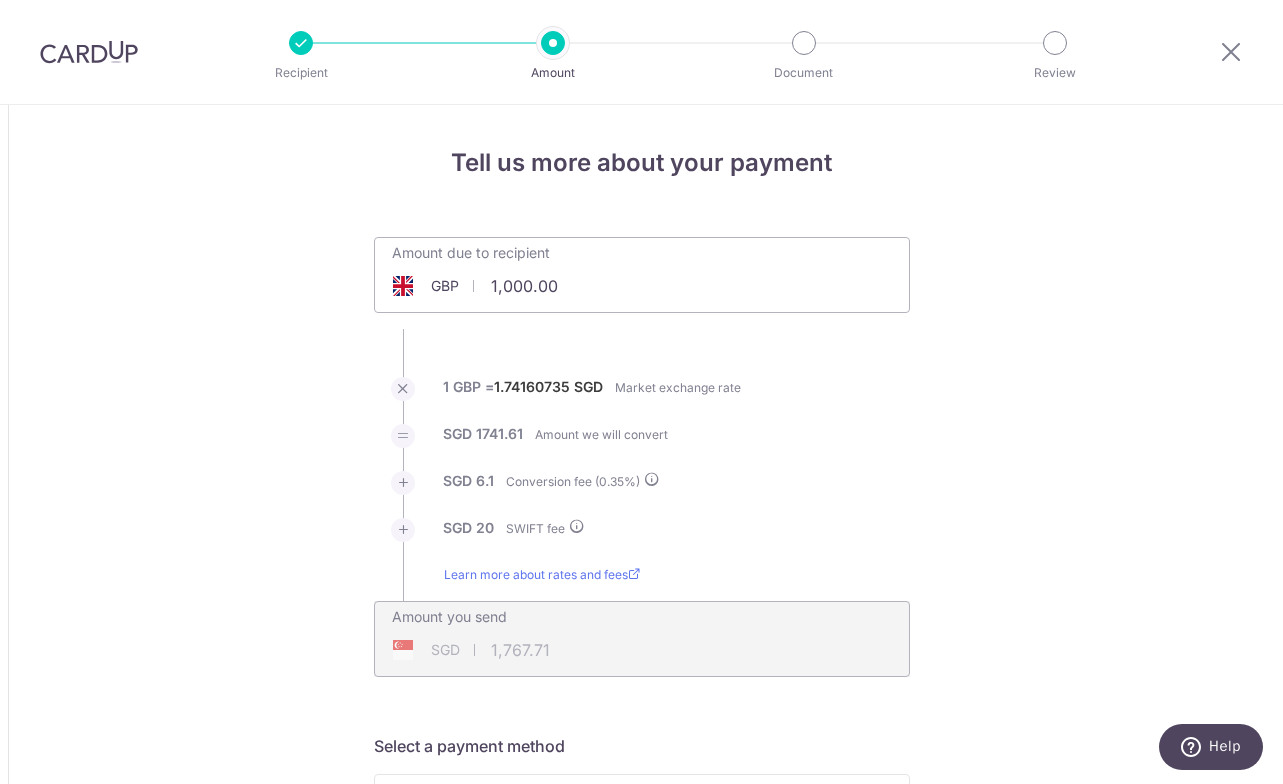 drag, startPoint x: 558, startPoint y: 288, endPoint x: 467, endPoint y: 288, distance: 91 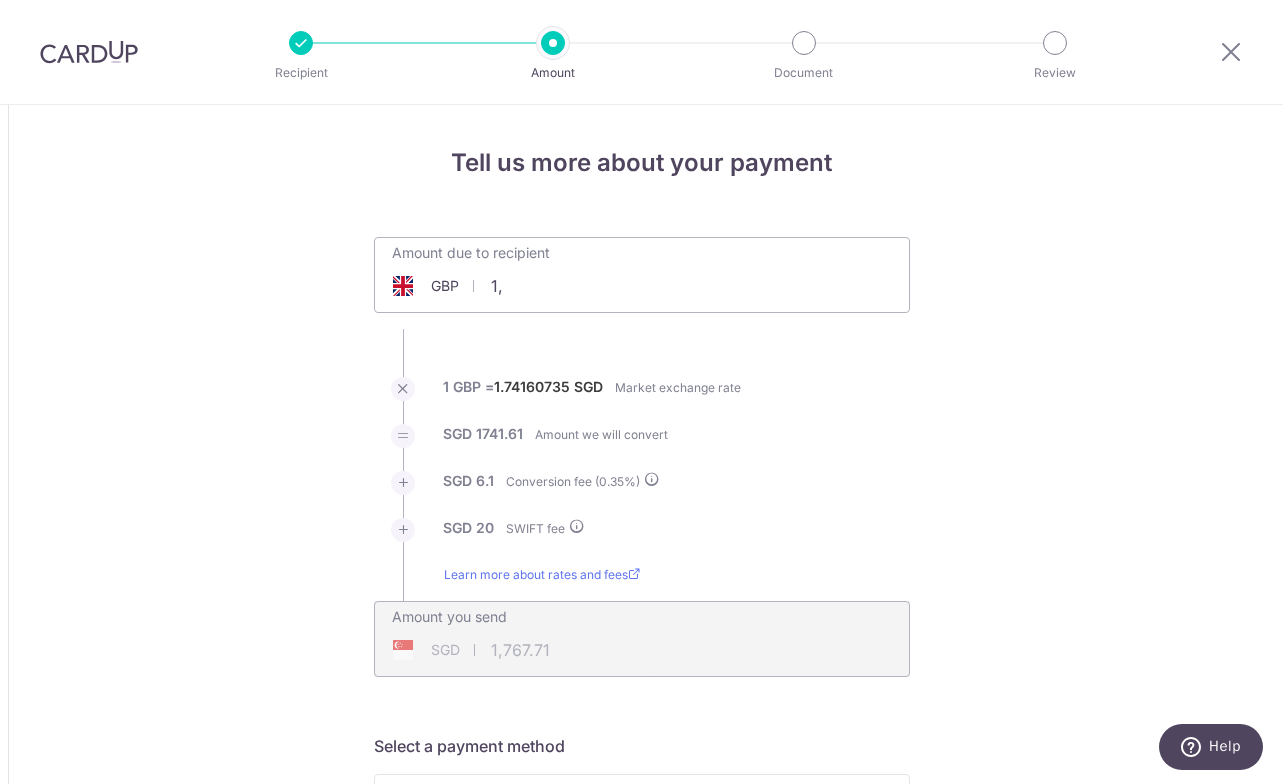 type on "1" 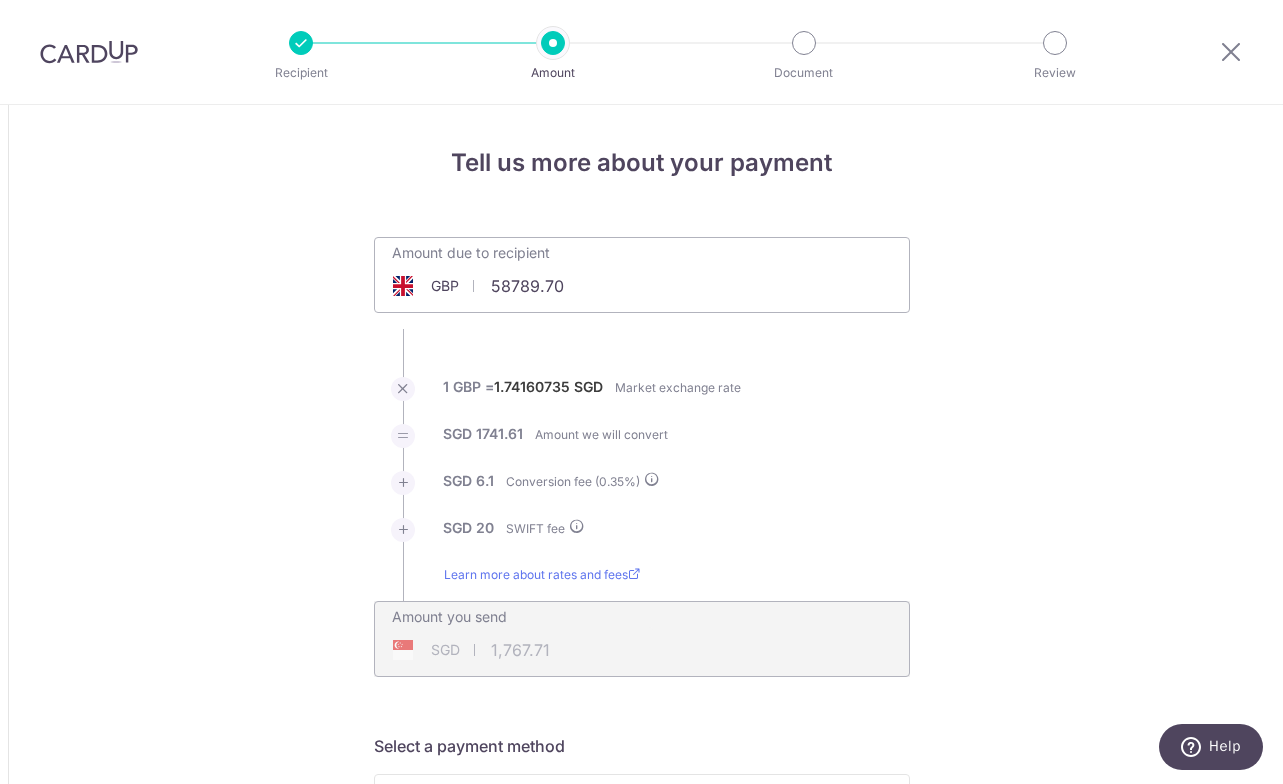 type on "58,789.70" 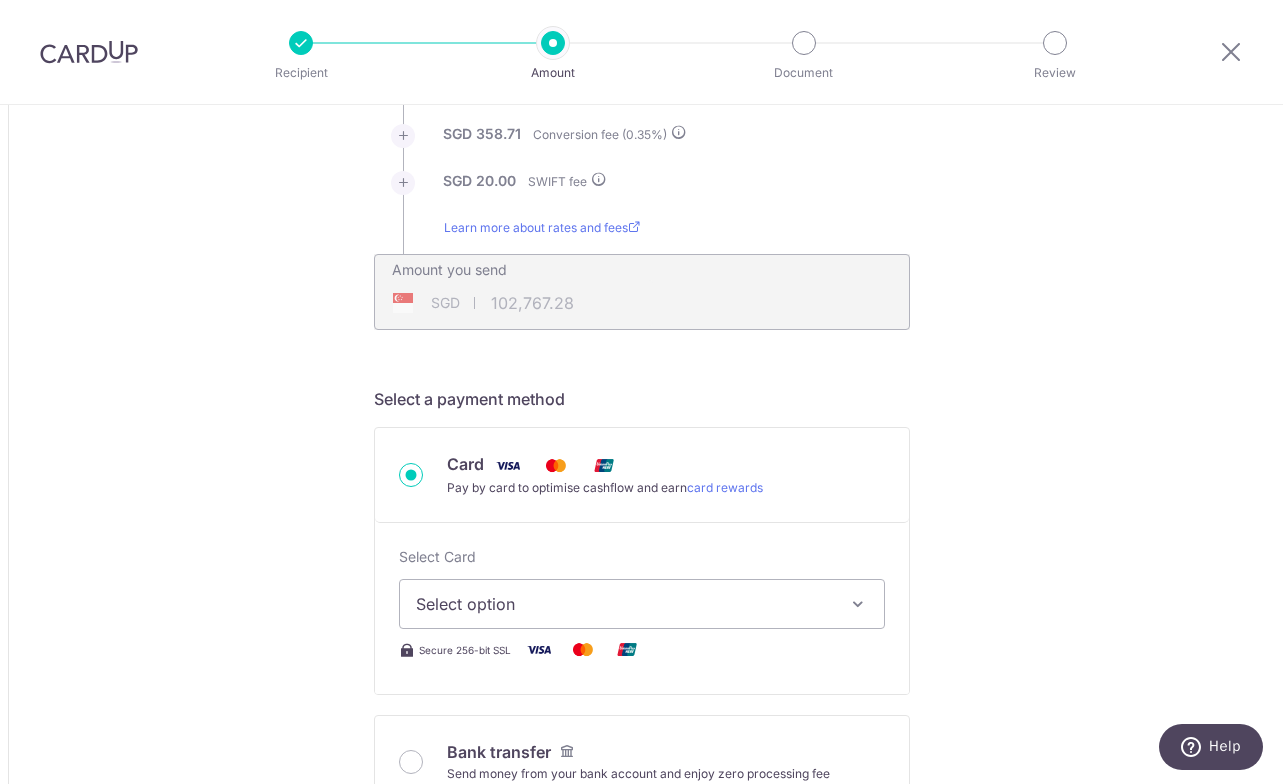 scroll, scrollTop: 361, scrollLeft: 0, axis: vertical 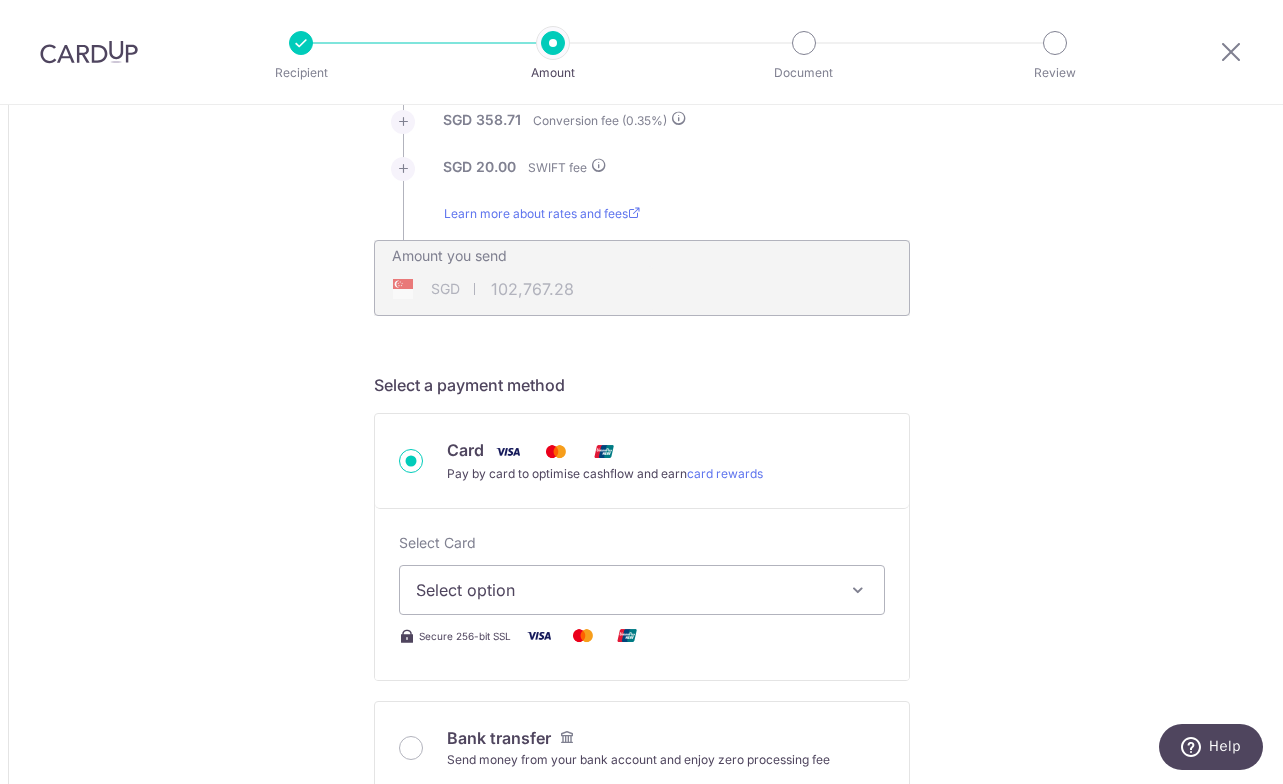 click on "Select option" at bounding box center (624, 590) 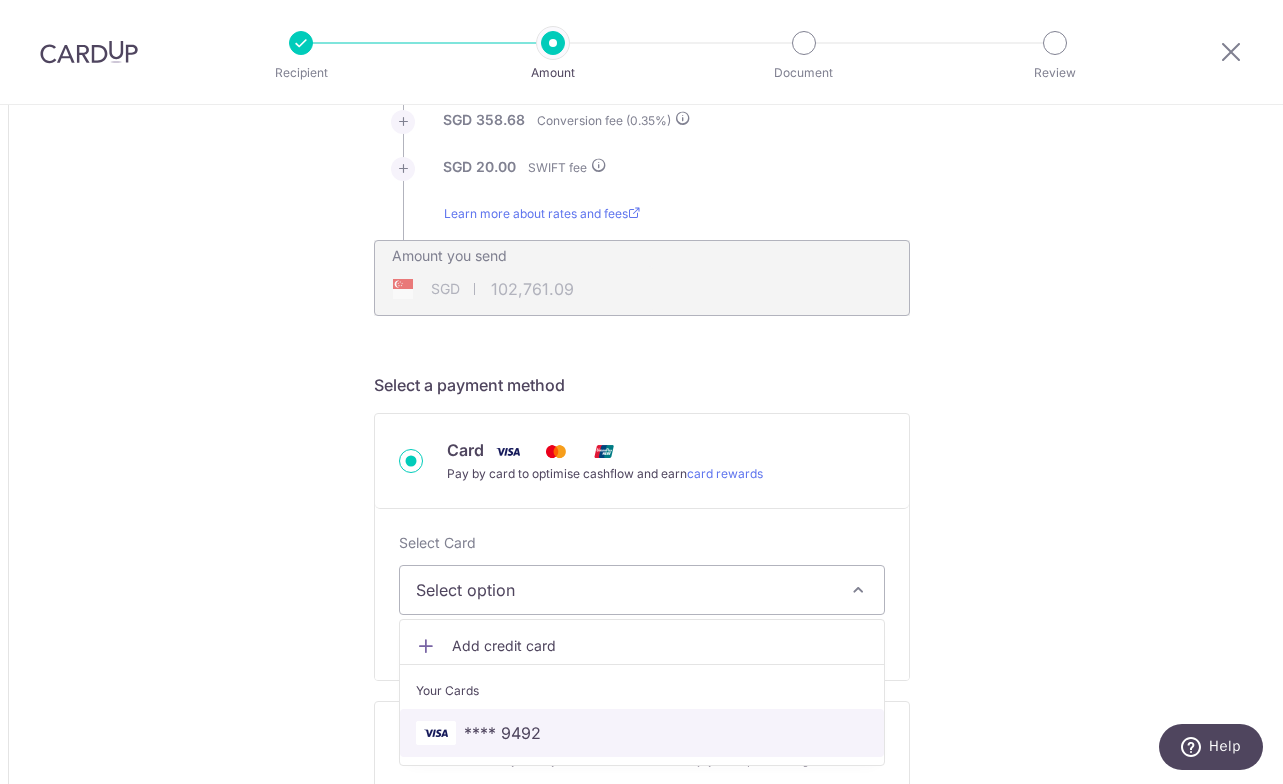 click on "**** 9492" at bounding box center (502, 733) 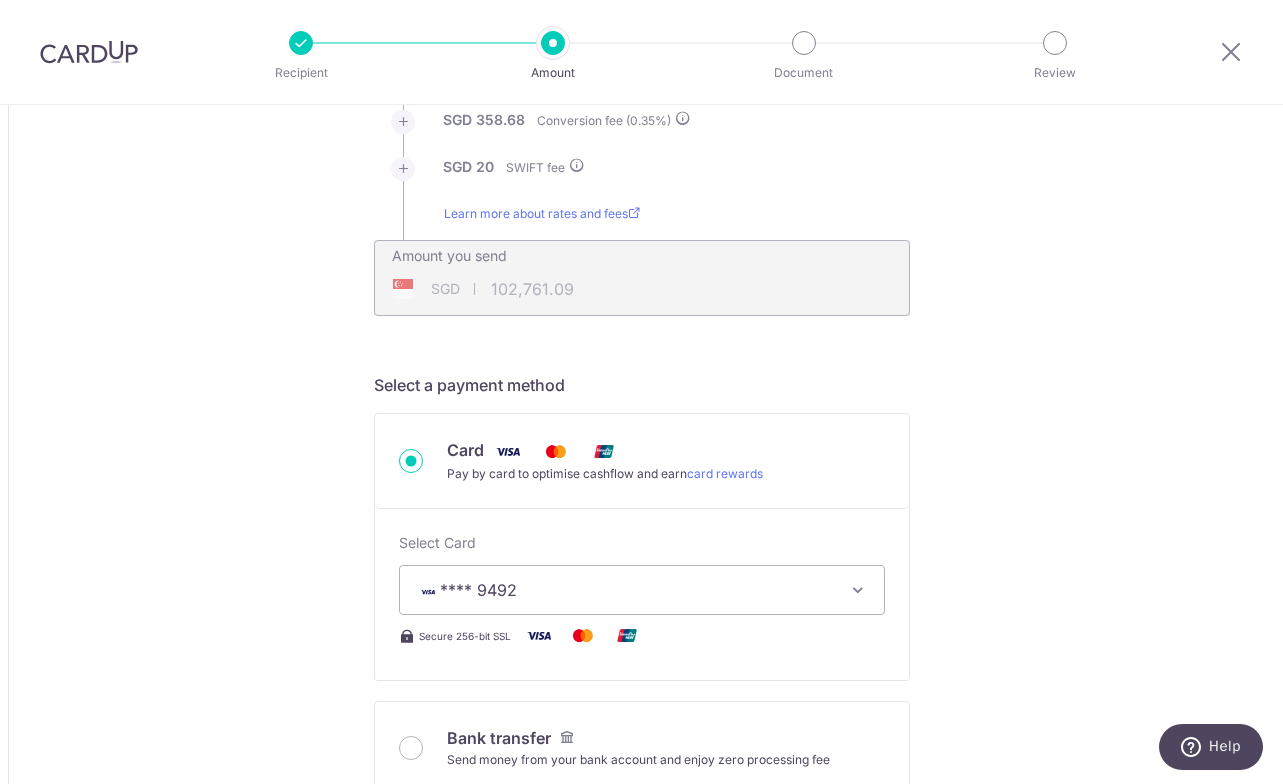 type on "58,785.79" 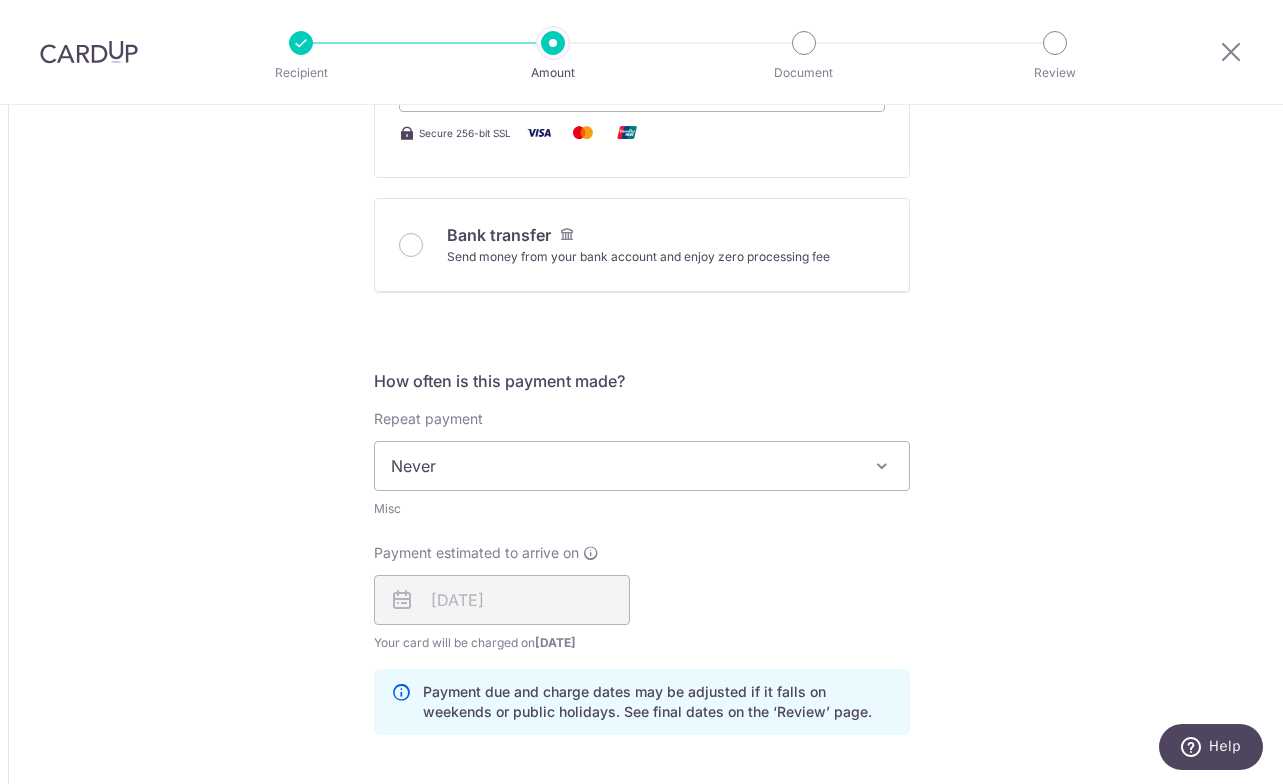 scroll, scrollTop: 868, scrollLeft: 0, axis: vertical 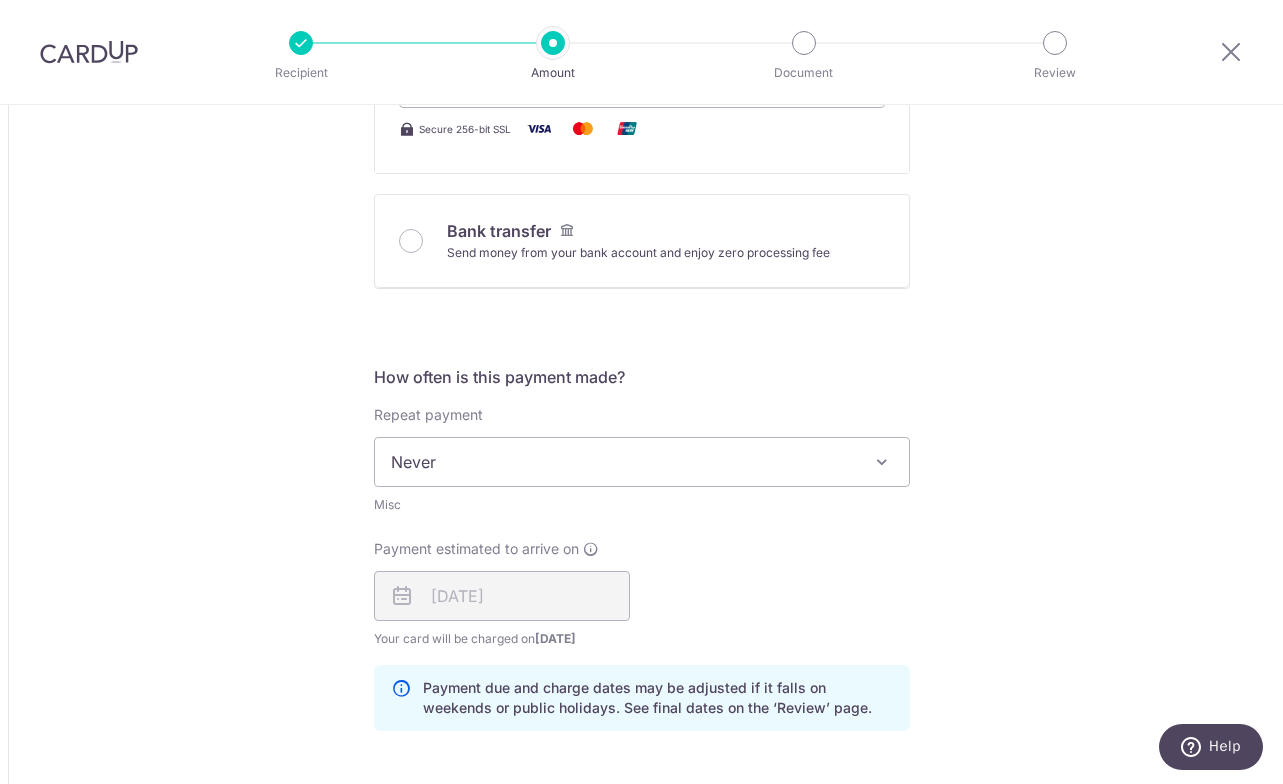 click on "15/07/2025" at bounding box center [502, 596] 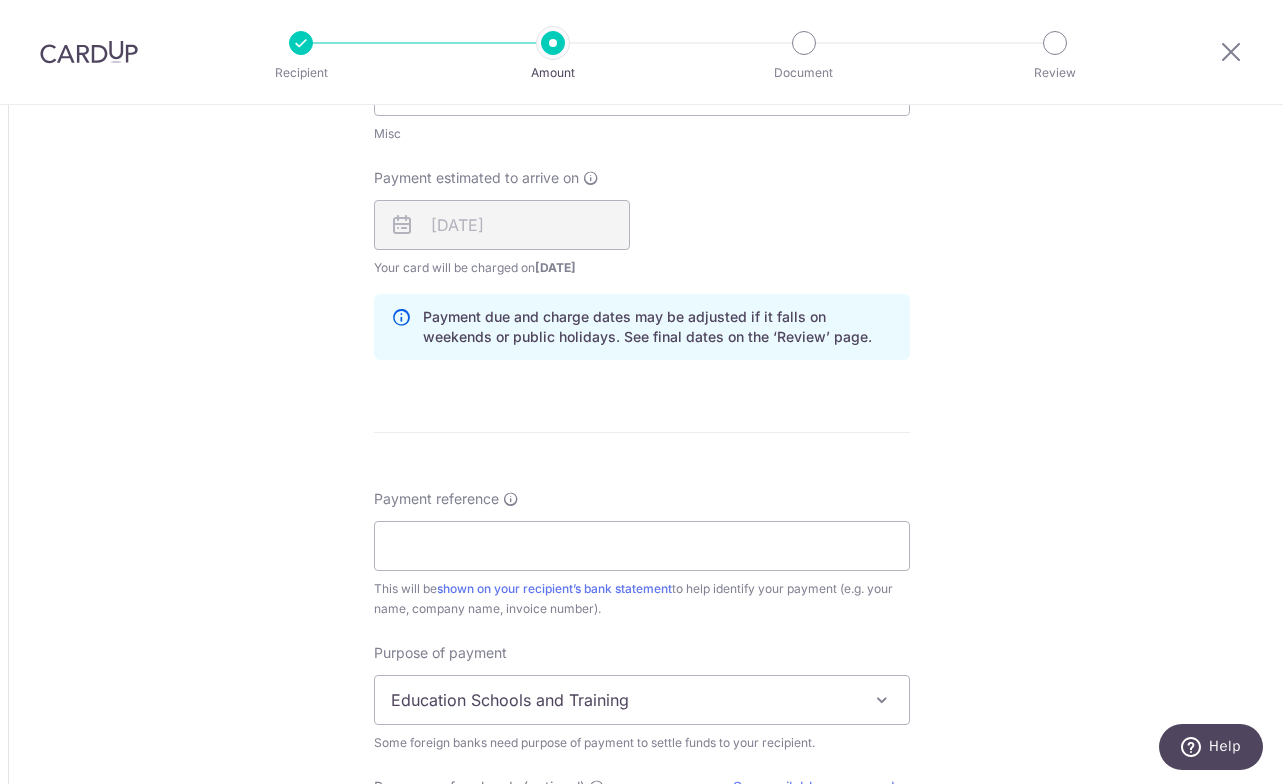 scroll, scrollTop: 1250, scrollLeft: 0, axis: vertical 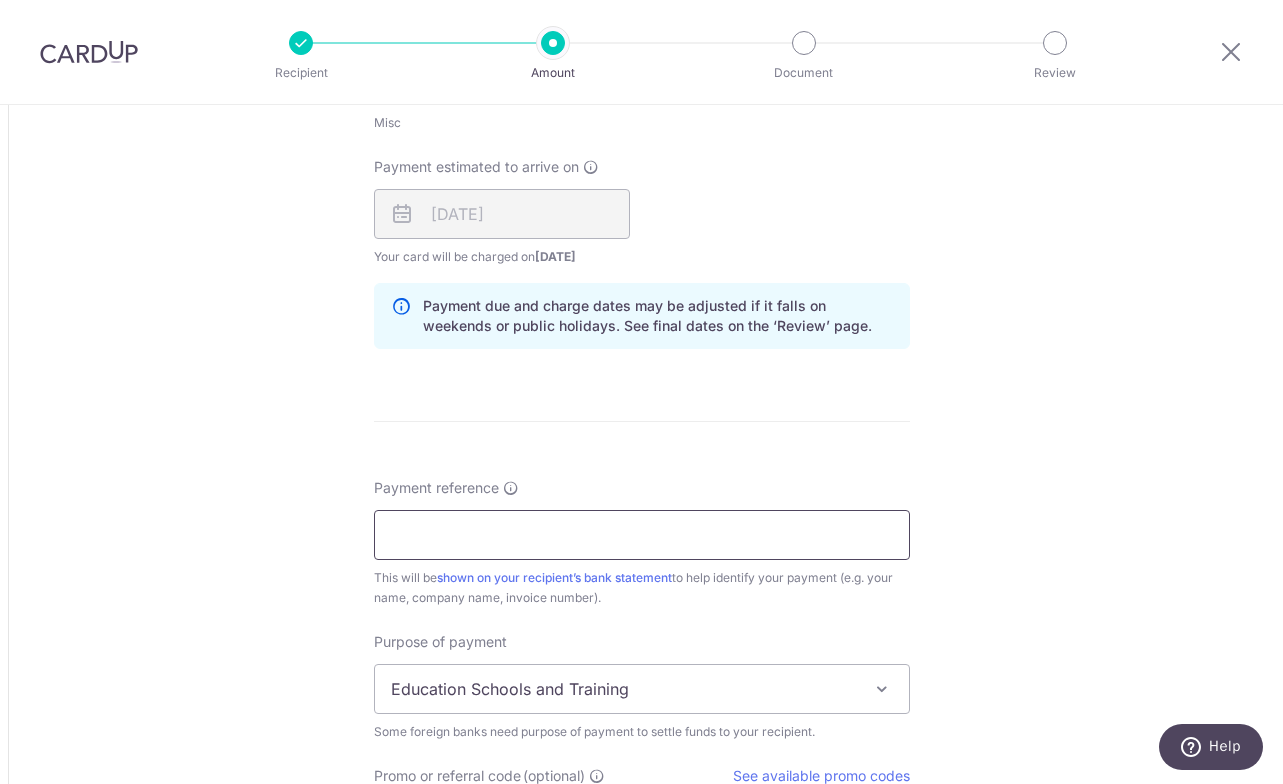 click on "Payment reference" at bounding box center (642, 535) 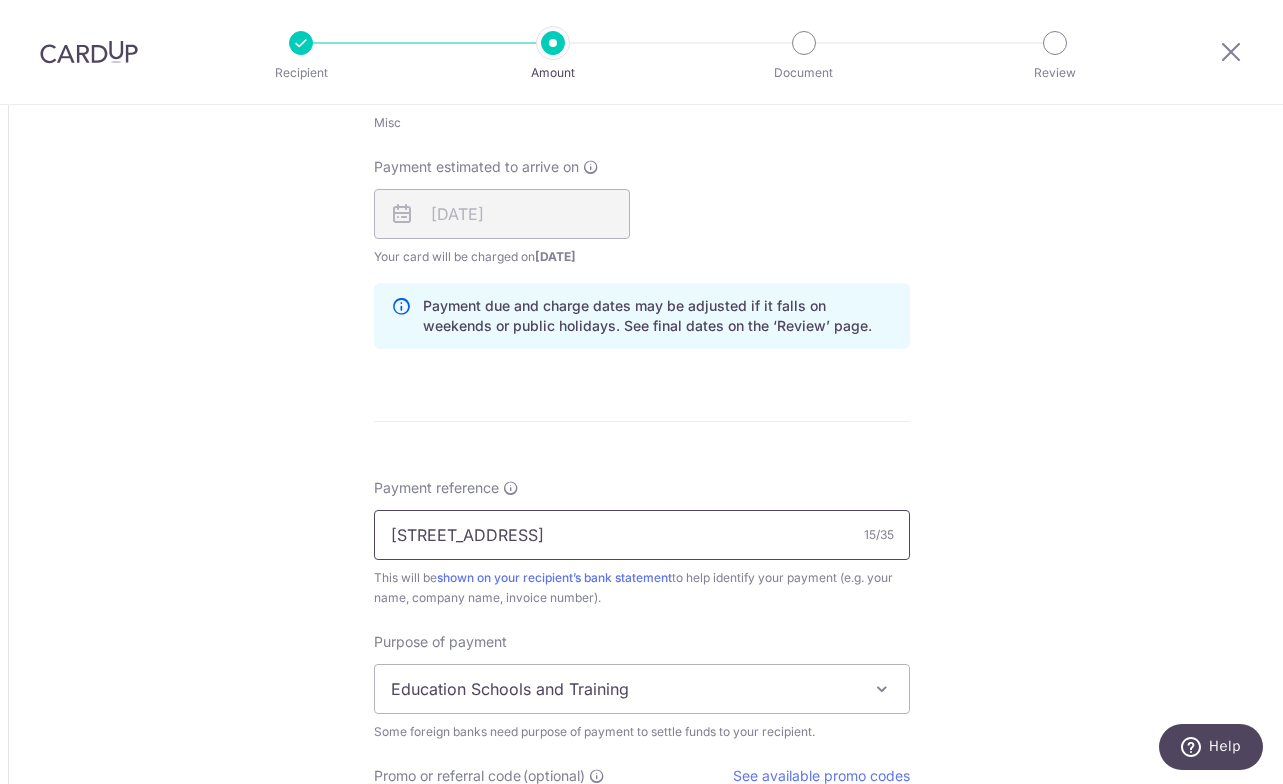 type on "14B Nassim Road" 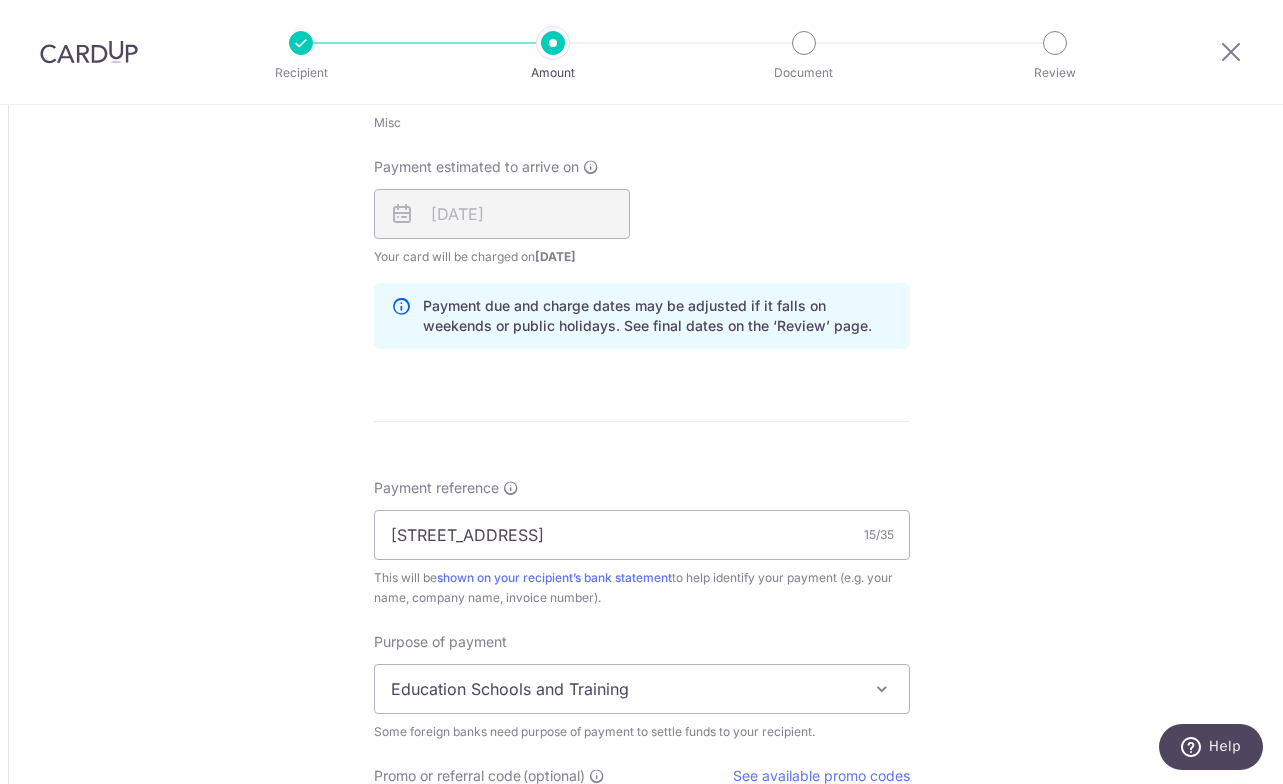 click on "Education Schools and Training" at bounding box center [642, 689] 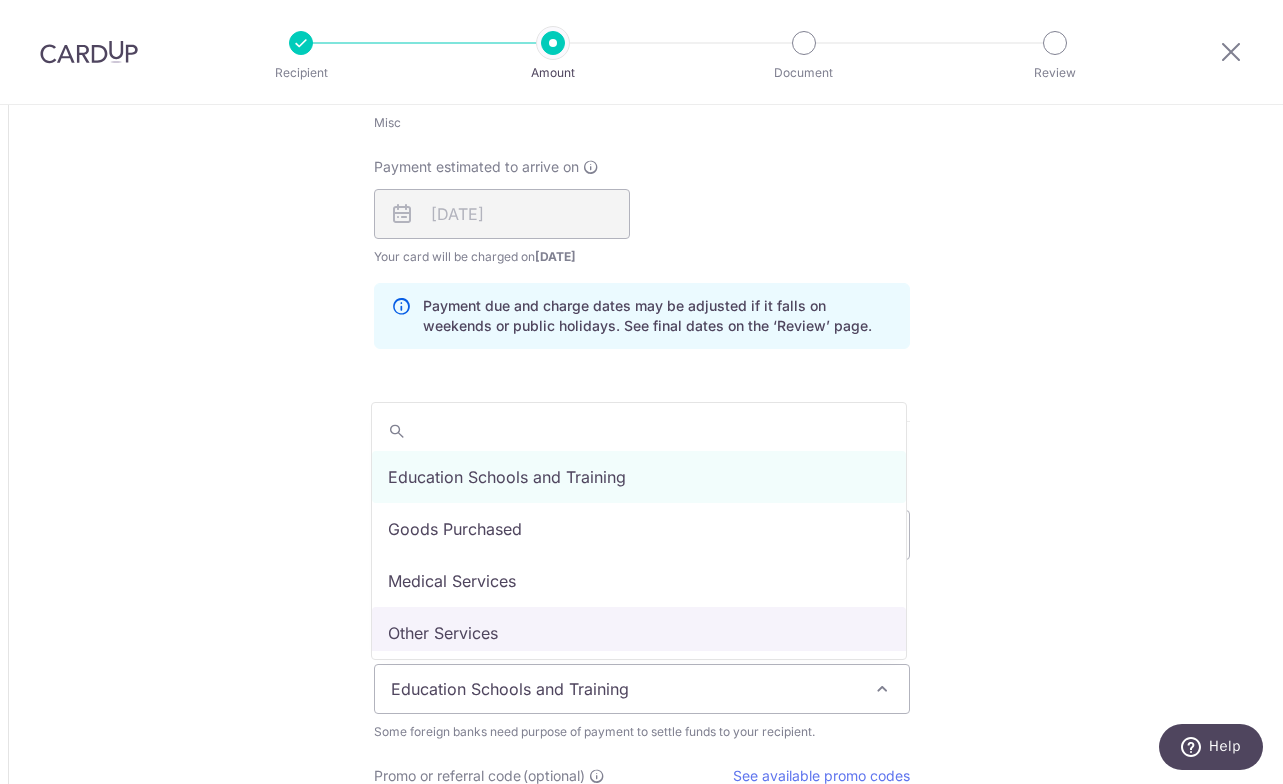 select on "Other Services" 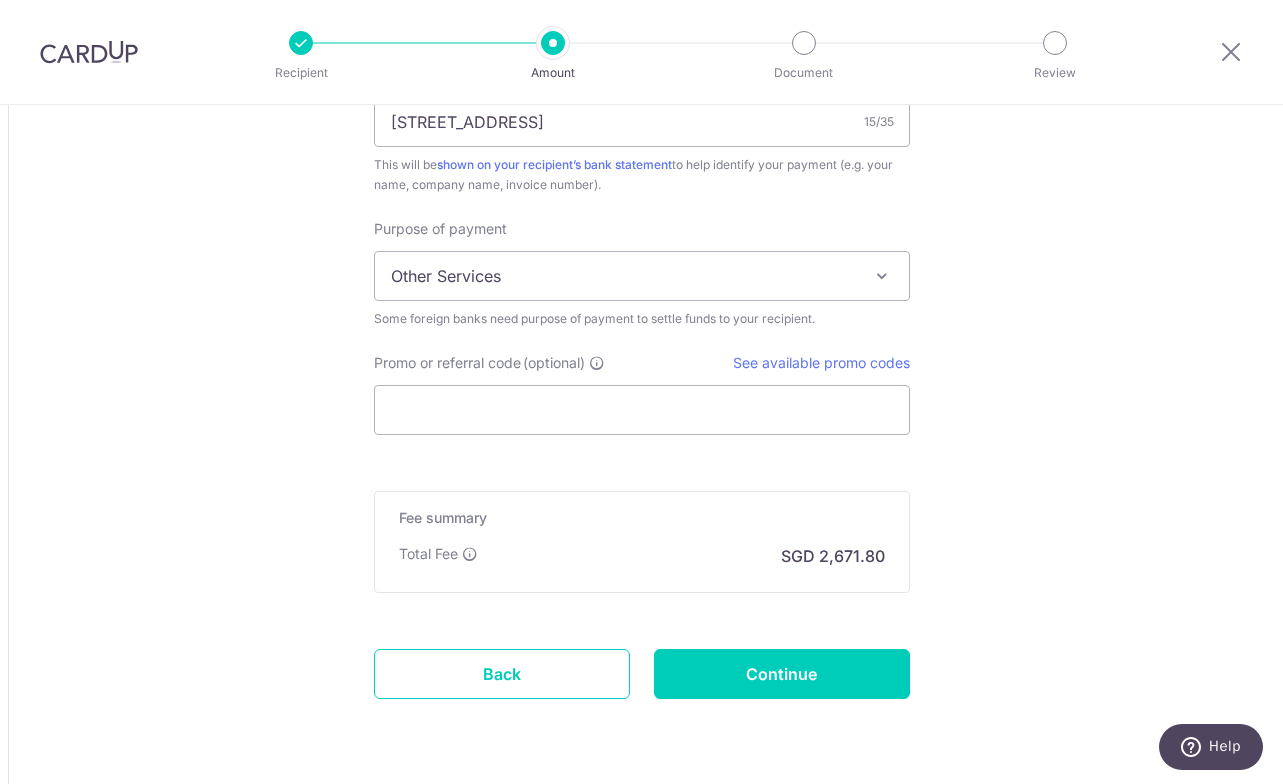 scroll, scrollTop: 1666, scrollLeft: 0, axis: vertical 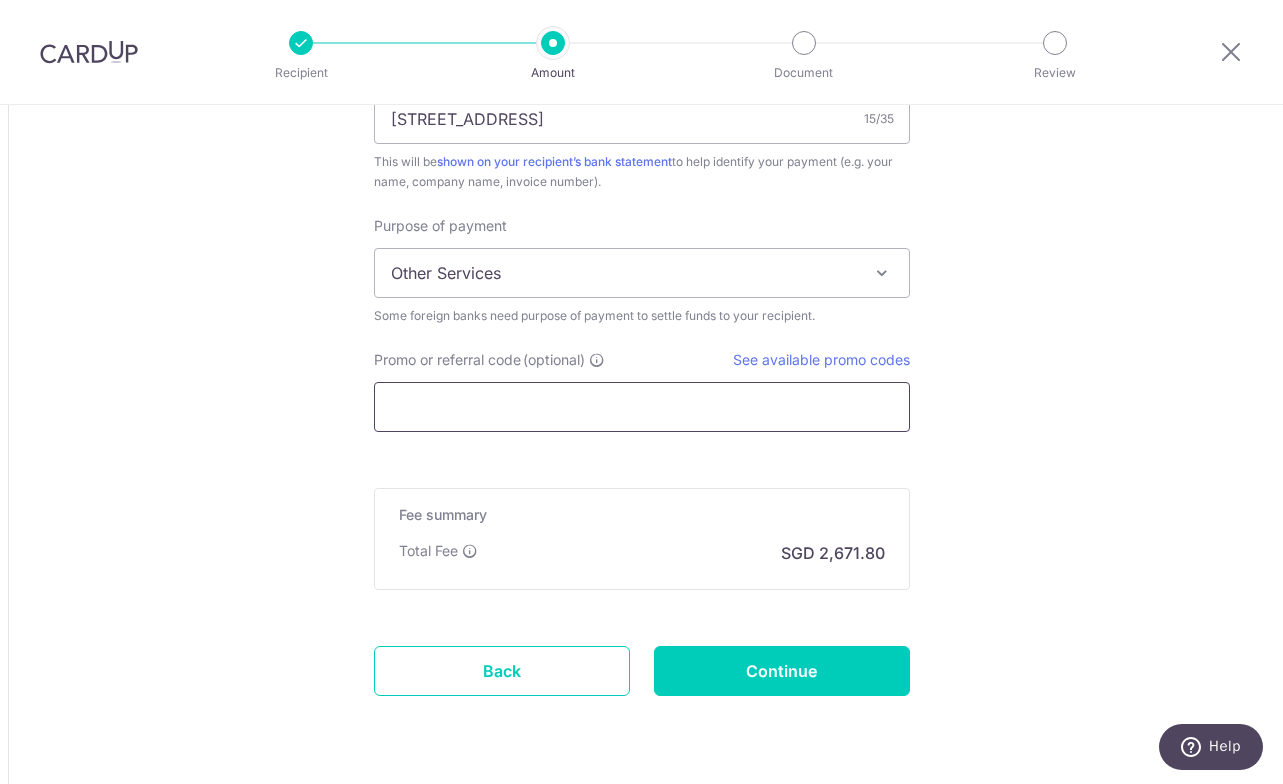 click on "Promo or referral code
(optional)" at bounding box center [642, 407] 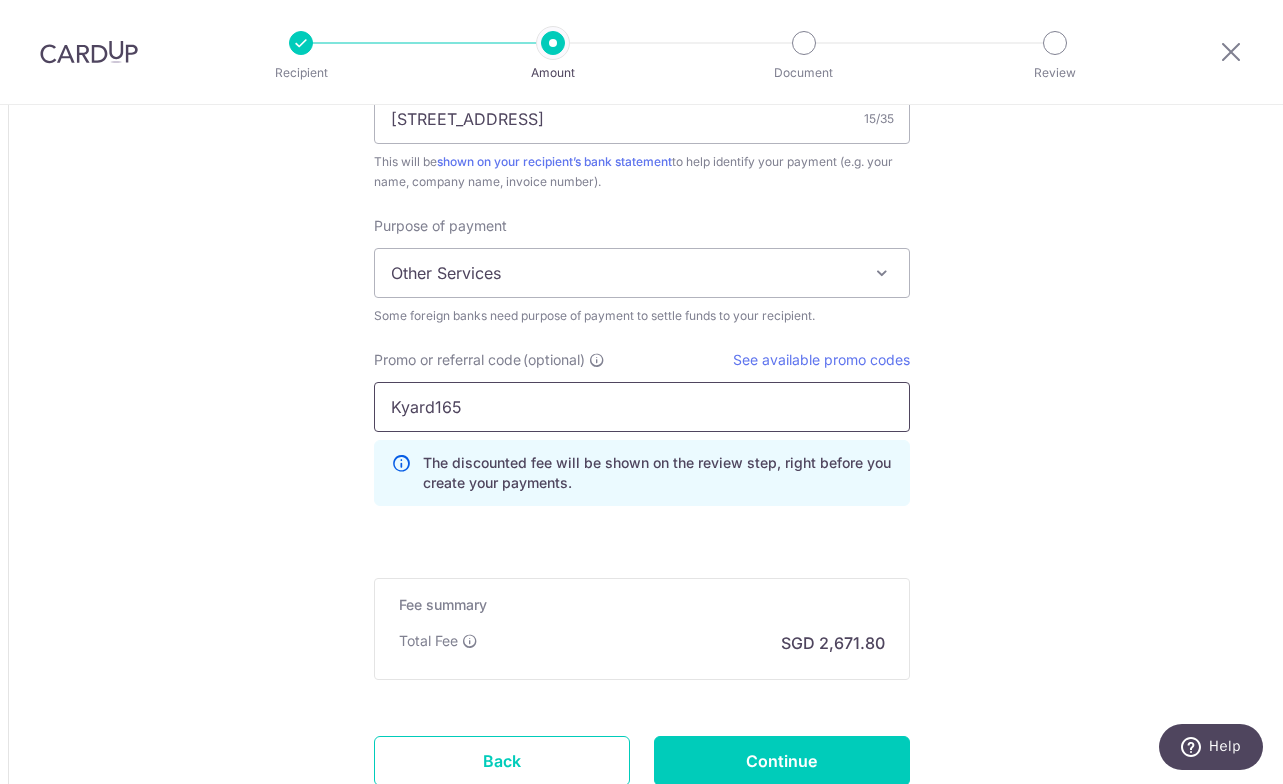 type on "Kyard165" 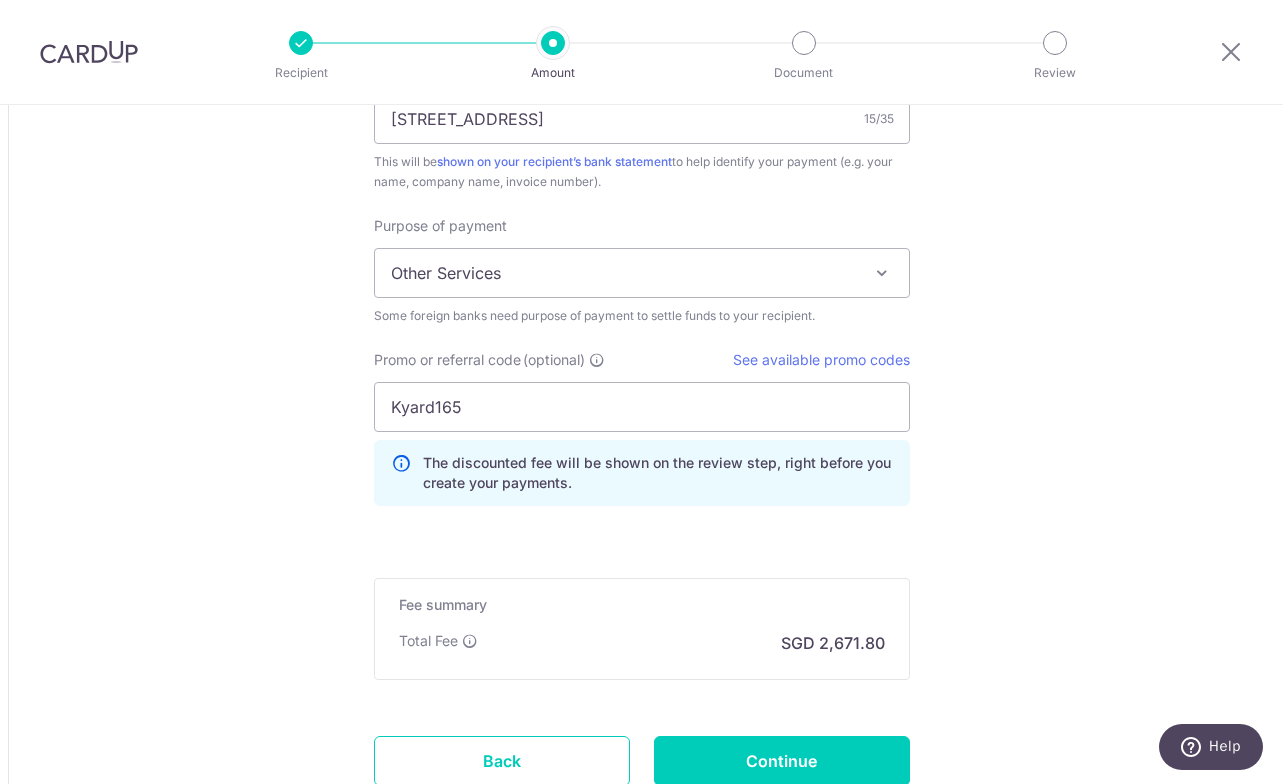 click on "Tell us more about your payment
Amount due to recipient
GBP
58,785.79
58785.79
1 GBP =  1.74162532   SGD
Market exchange rate
SGD
102382.82
Amount we will convert
SGD 20" at bounding box center [641, -313] 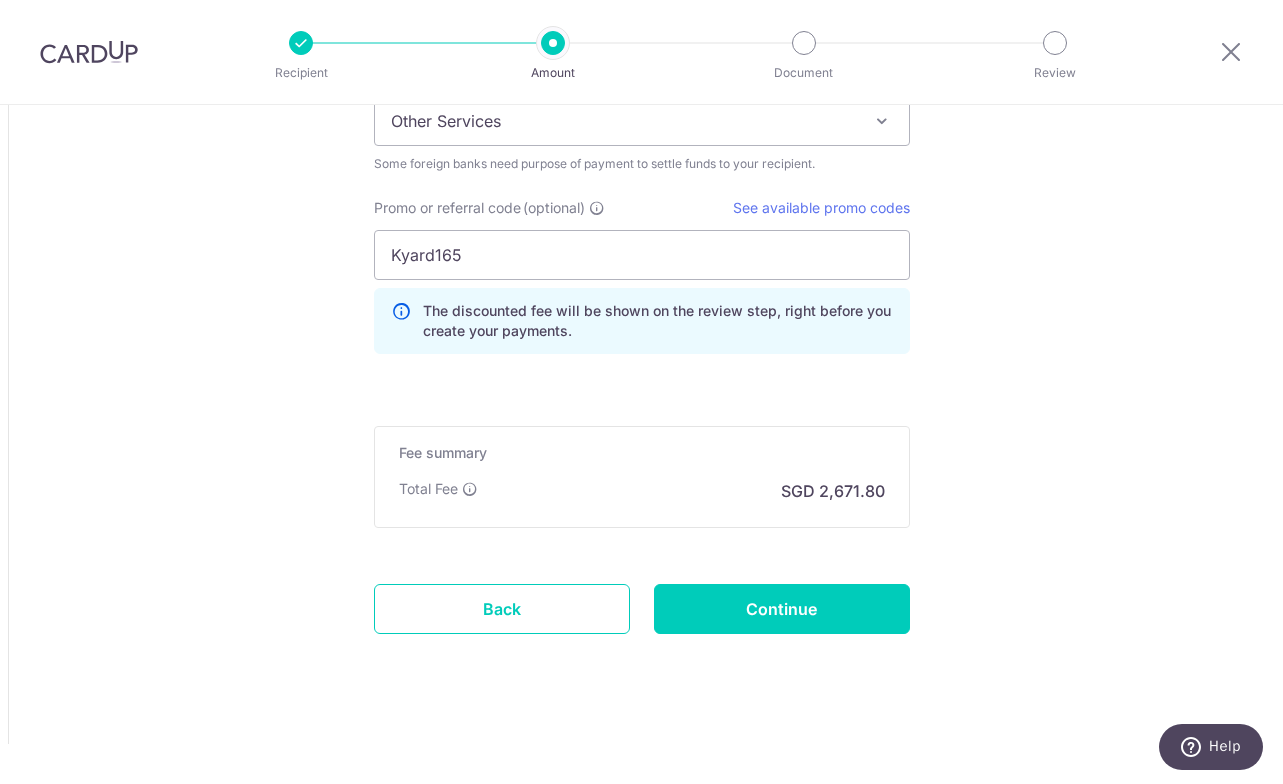 scroll, scrollTop: 1818, scrollLeft: 0, axis: vertical 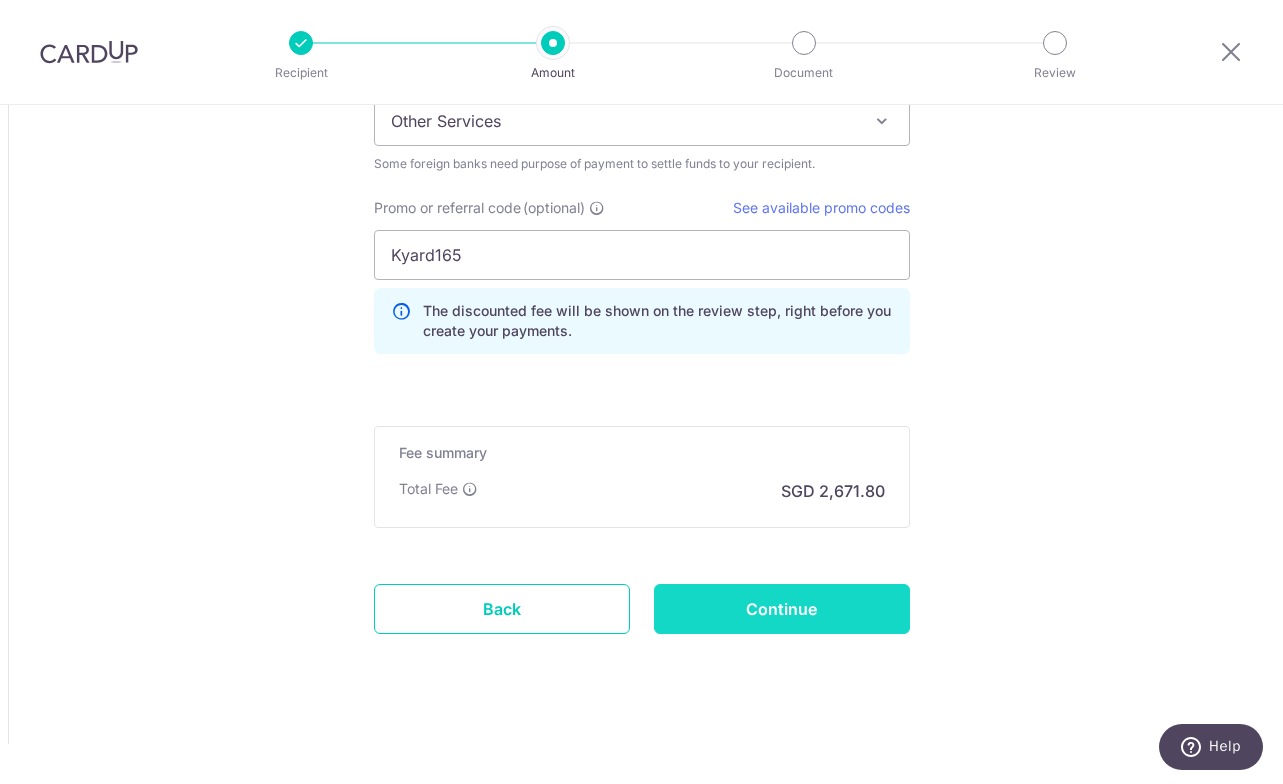 click on "Continue" at bounding box center (782, 609) 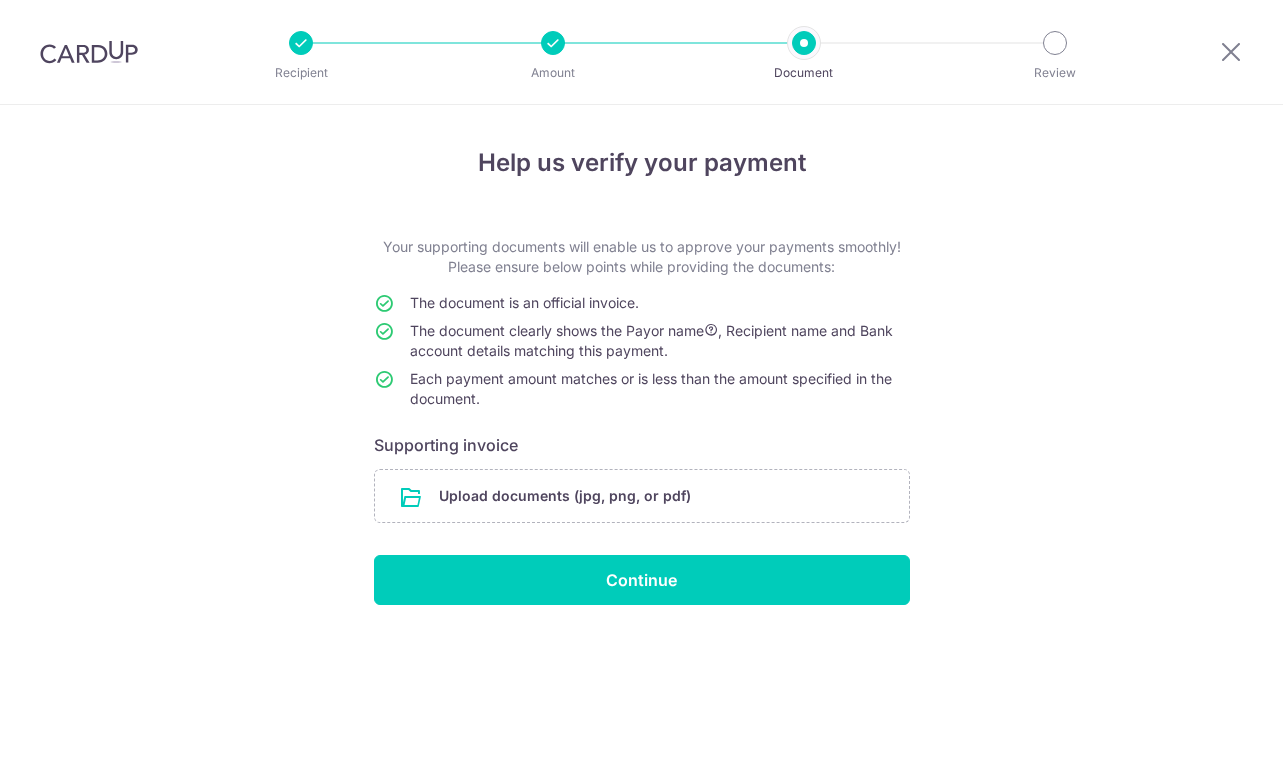 scroll, scrollTop: 0, scrollLeft: 0, axis: both 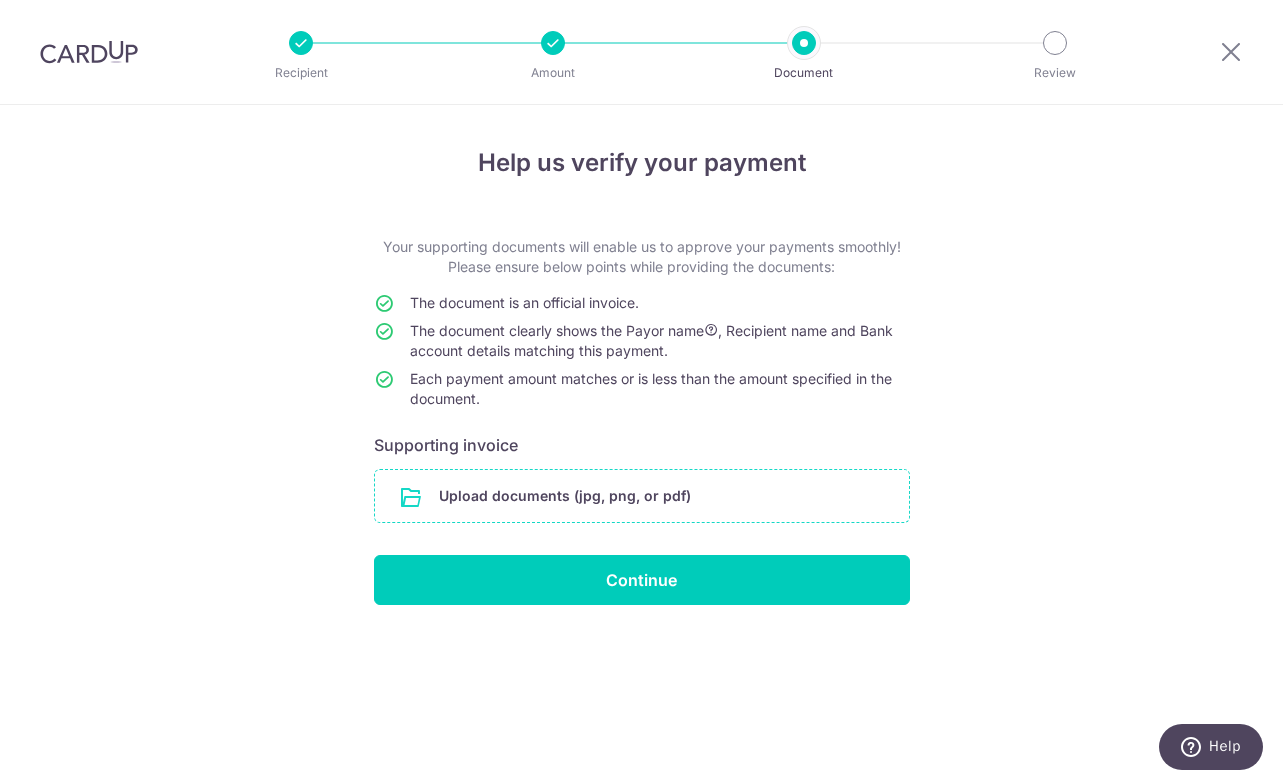 click at bounding box center (642, 496) 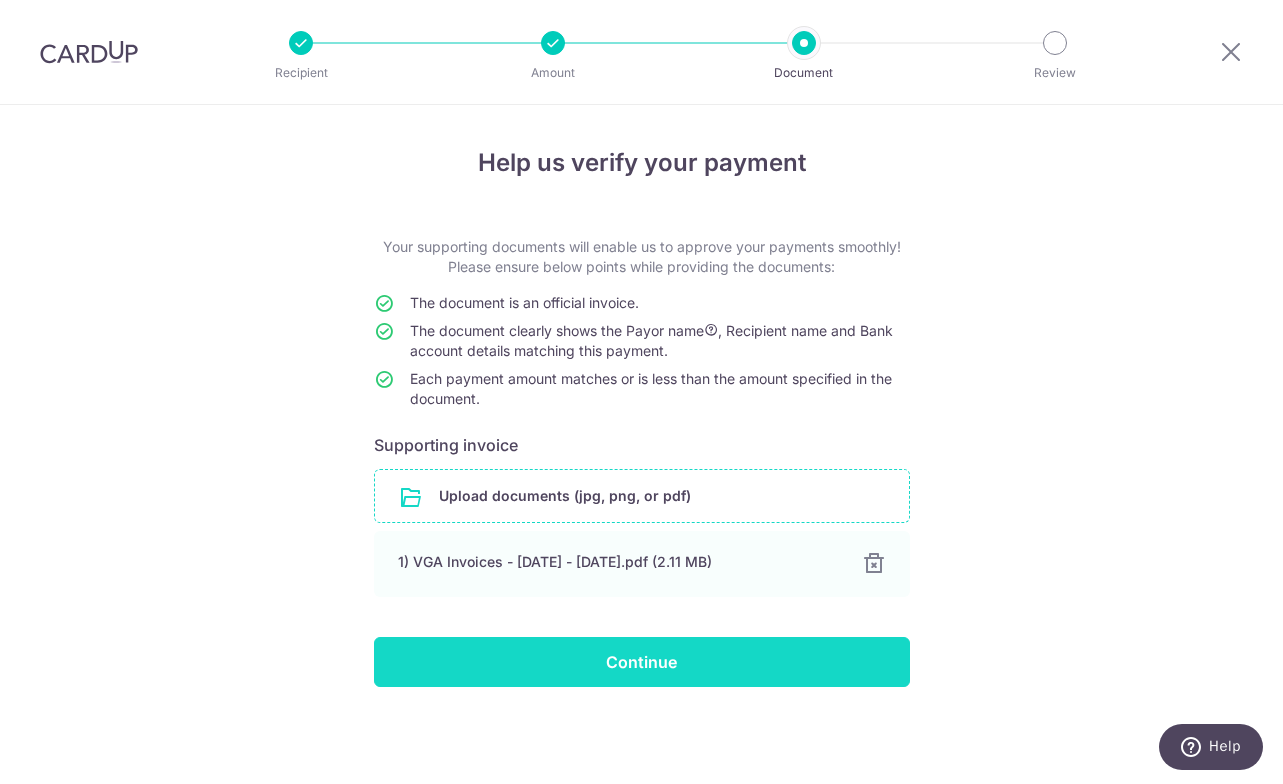 click on "Continue" at bounding box center (642, 662) 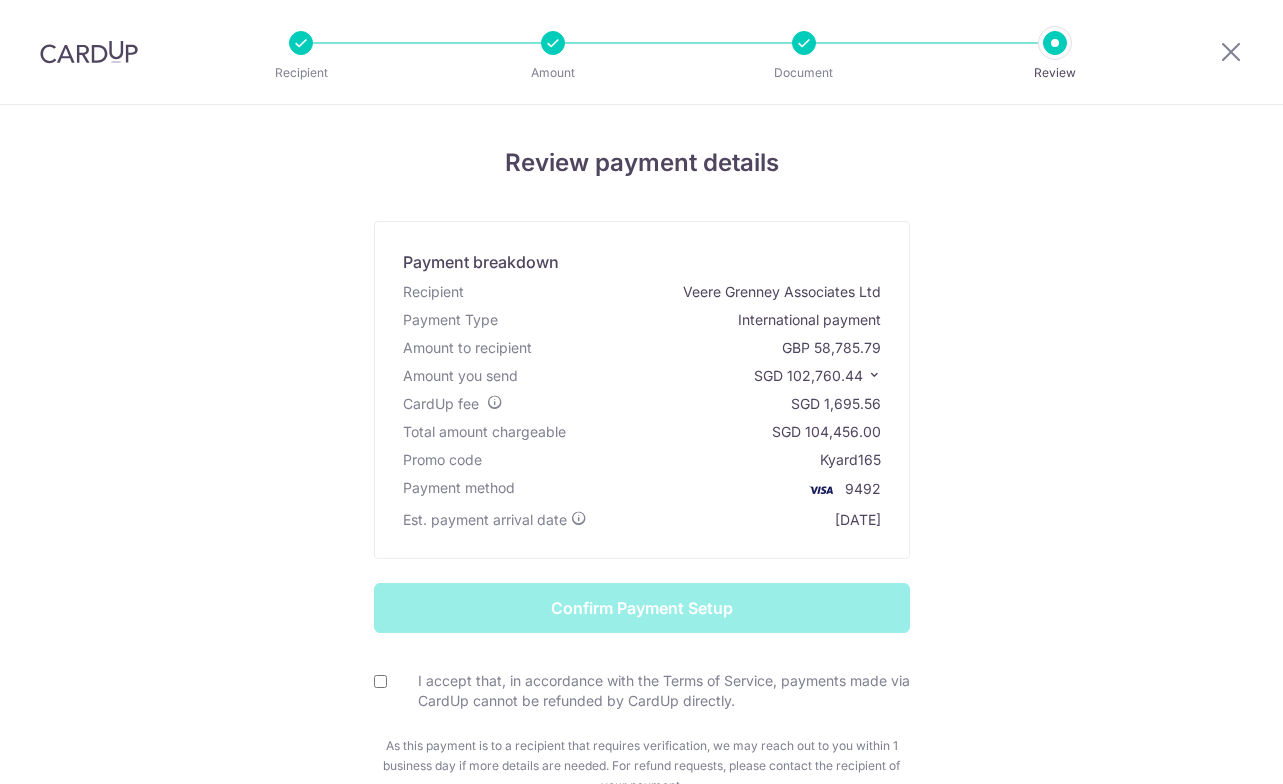 scroll, scrollTop: 0, scrollLeft: 0, axis: both 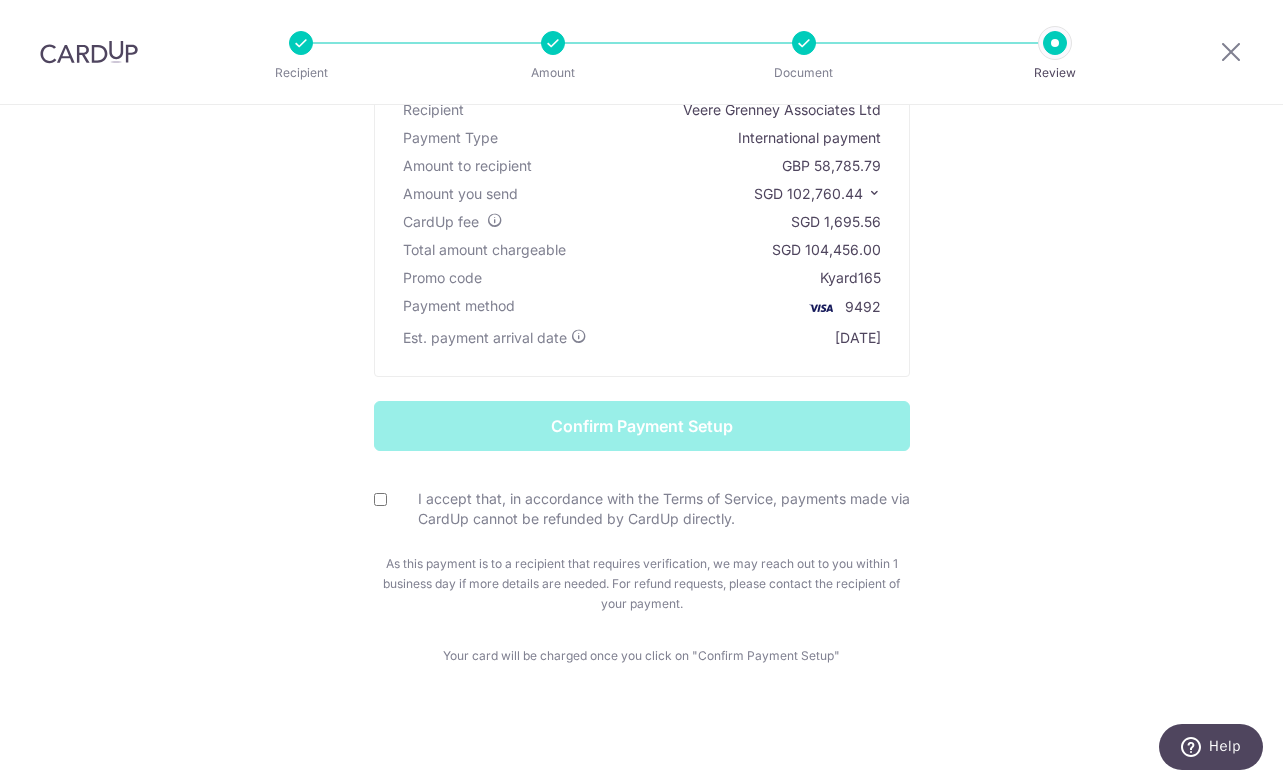 click on "I accept that, in accordance with the Terms of Service, payments made via CardUp cannot be refunded by CardUp directly." at bounding box center [380, 499] 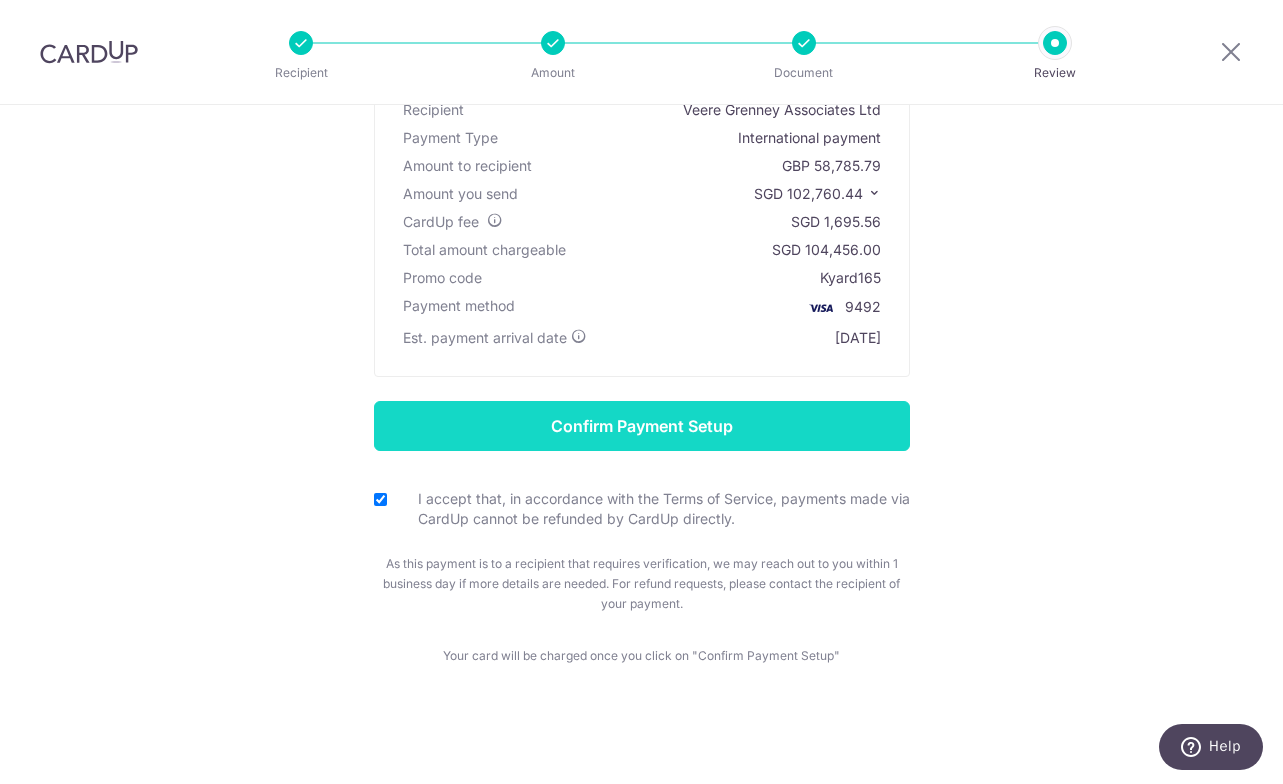click on "Confirm Payment Setup" at bounding box center (642, 426) 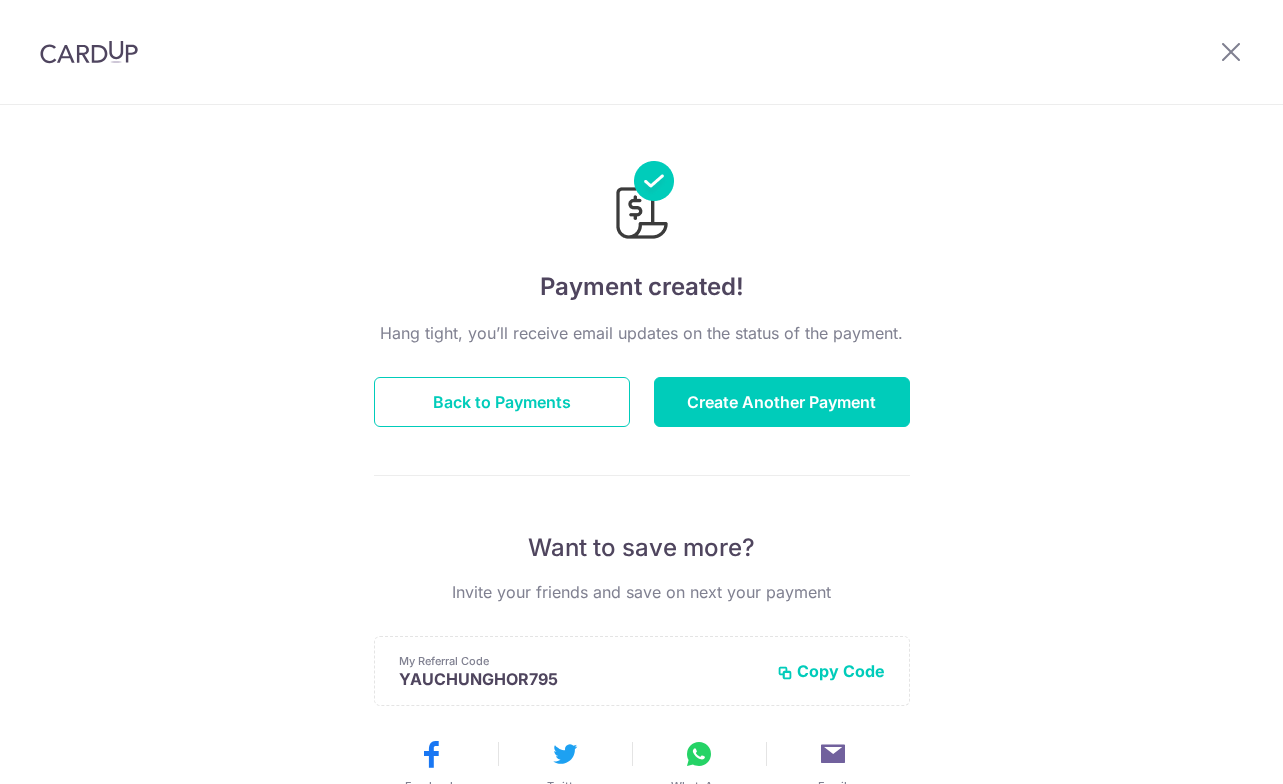 scroll, scrollTop: 0, scrollLeft: 0, axis: both 